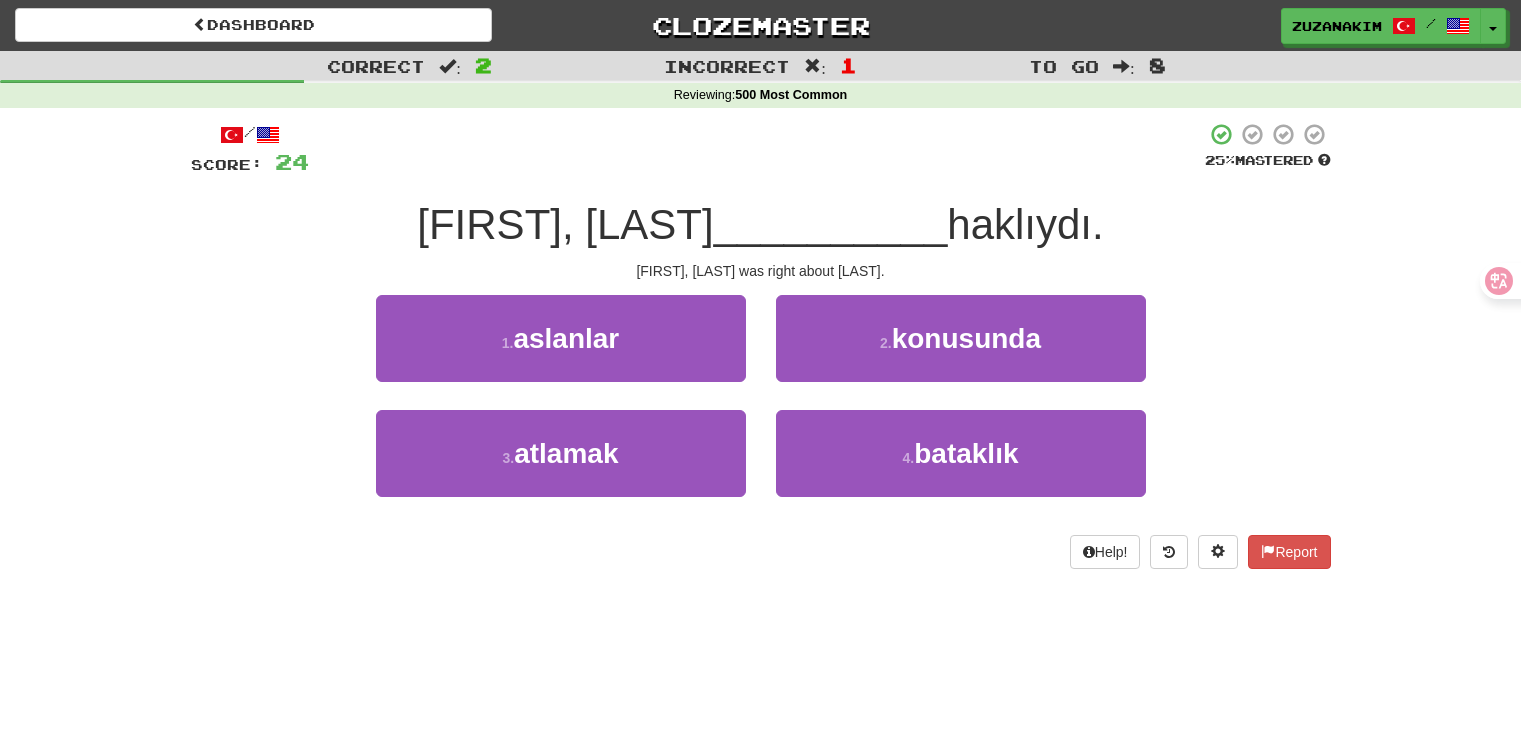 scroll, scrollTop: 0, scrollLeft: 0, axis: both 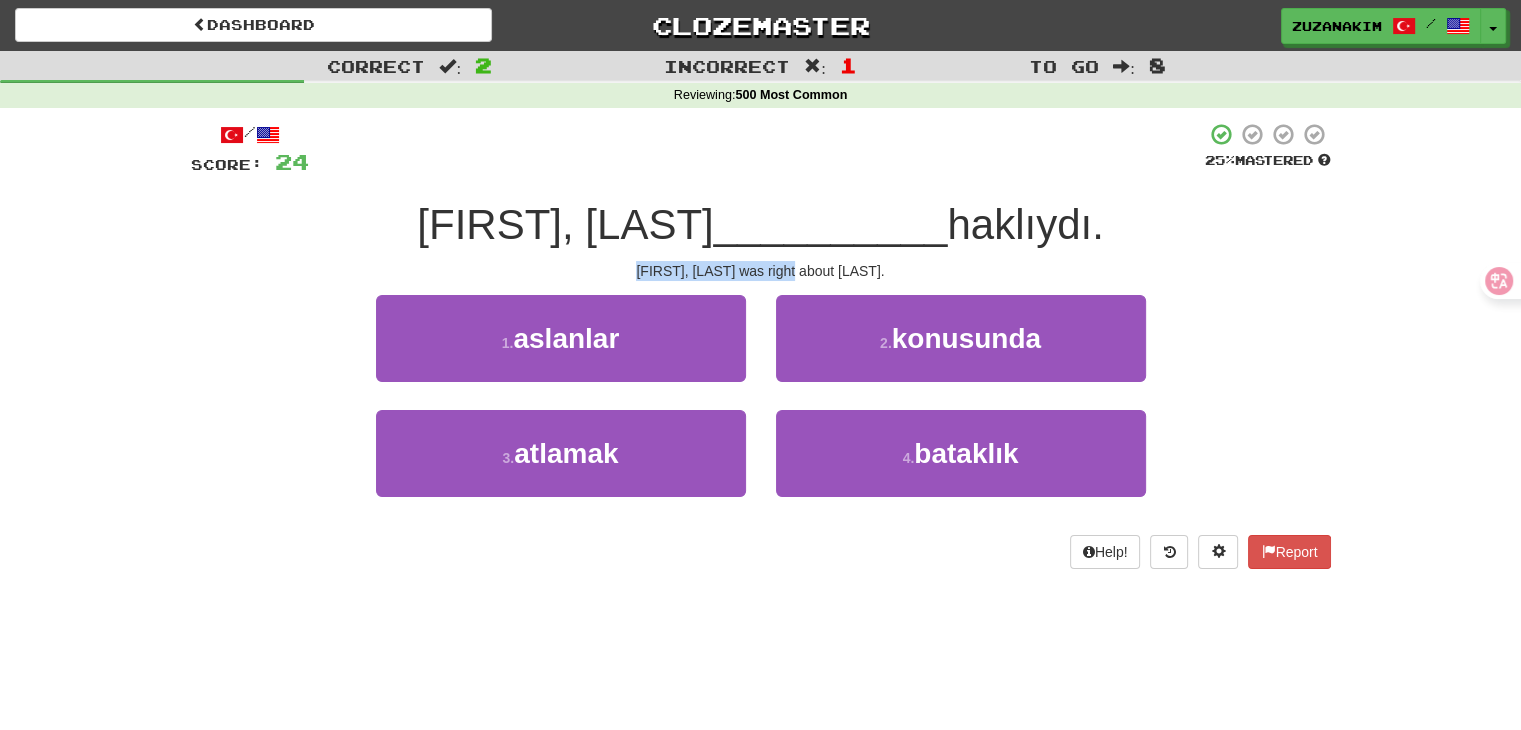 drag, startPoint x: 593, startPoint y: 264, endPoint x: 920, endPoint y: 264, distance: 327 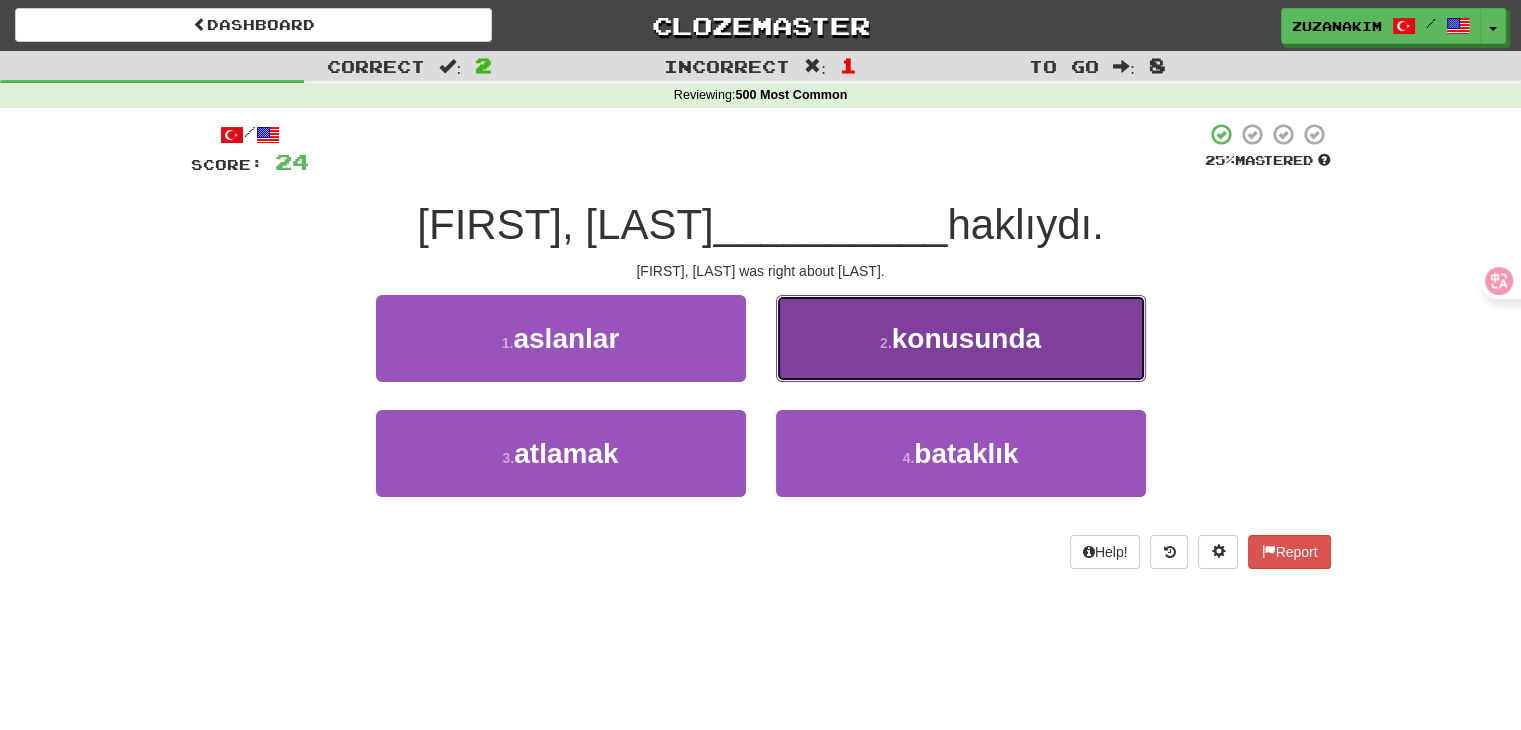 click on "2 .  konusunda" at bounding box center (961, 338) 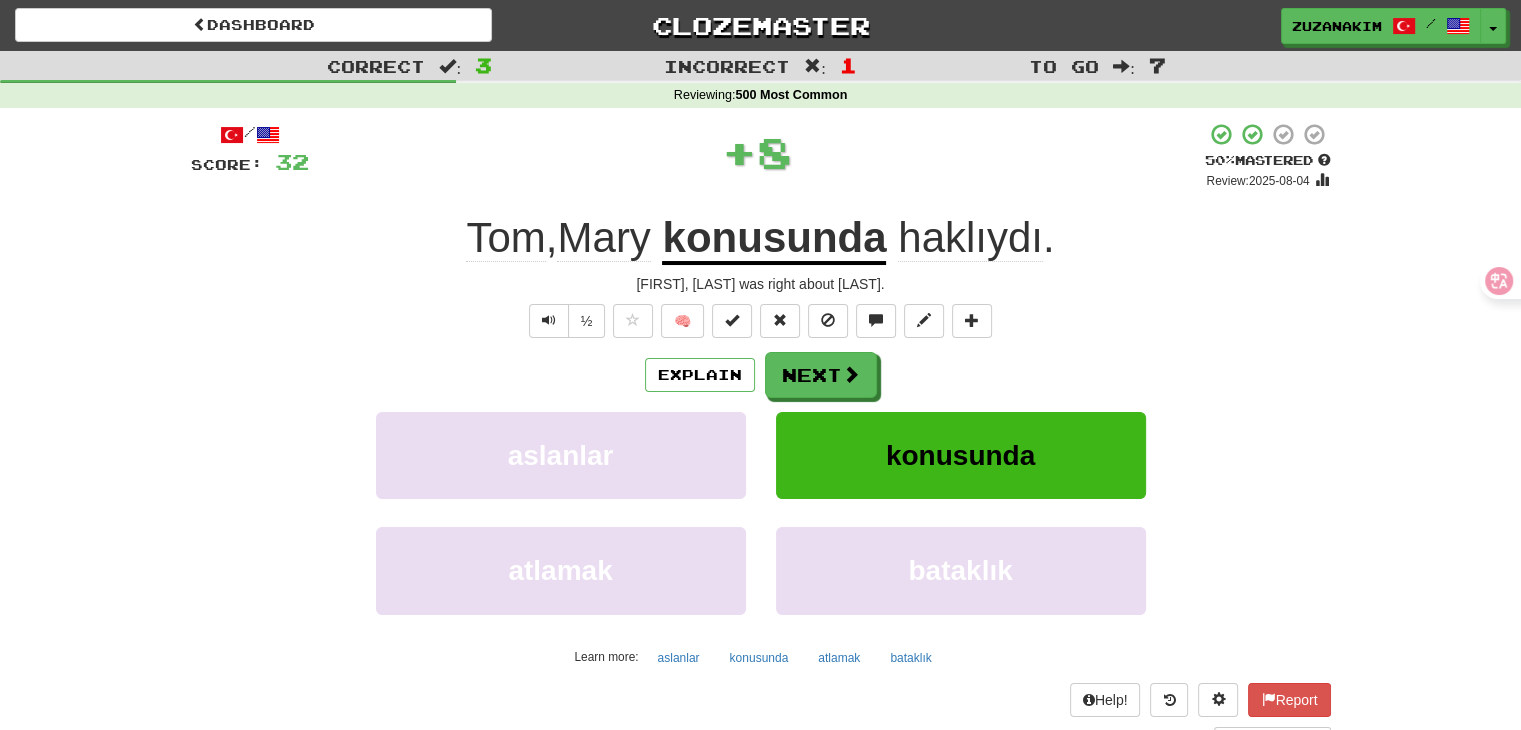 click on "konusunda" at bounding box center [774, 239] 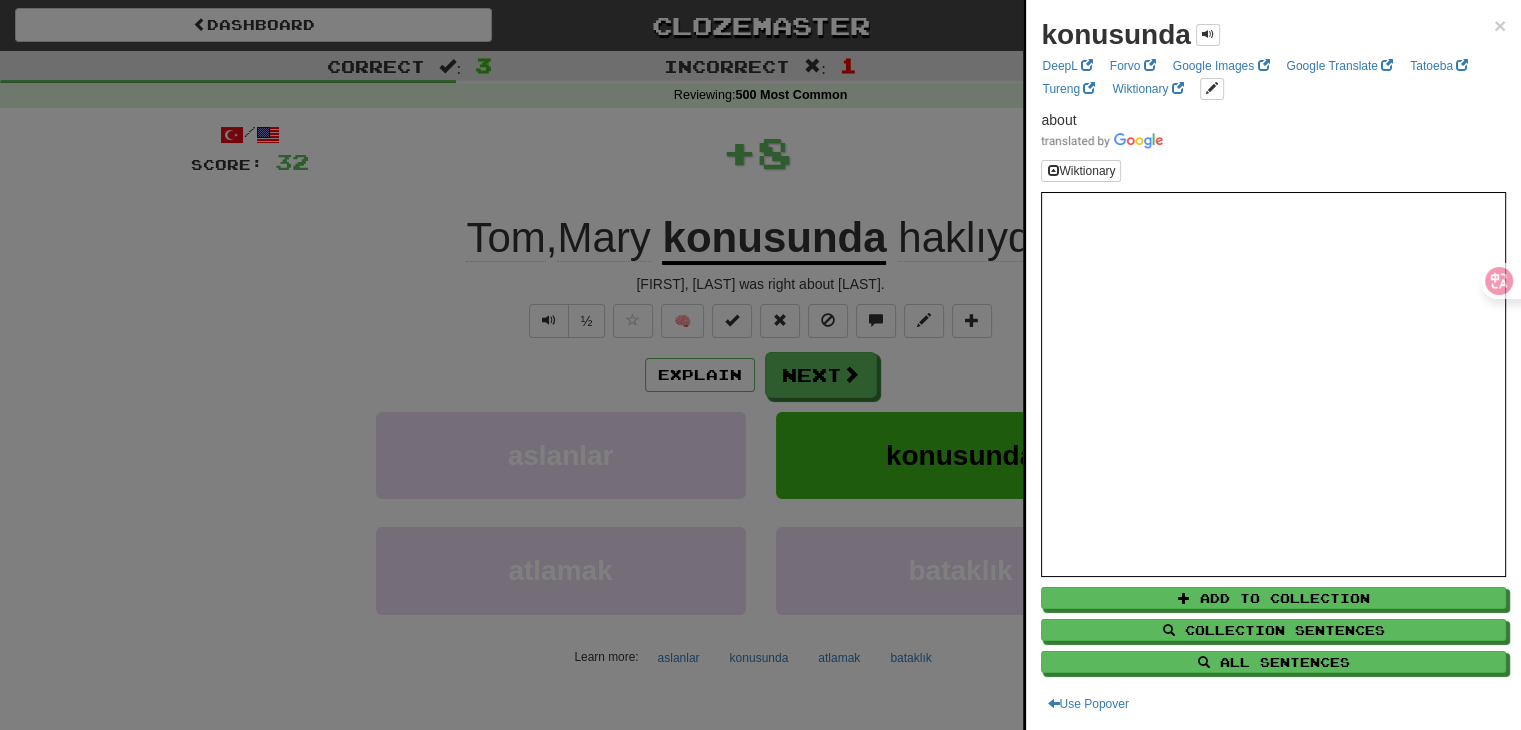 click at bounding box center (760, 365) 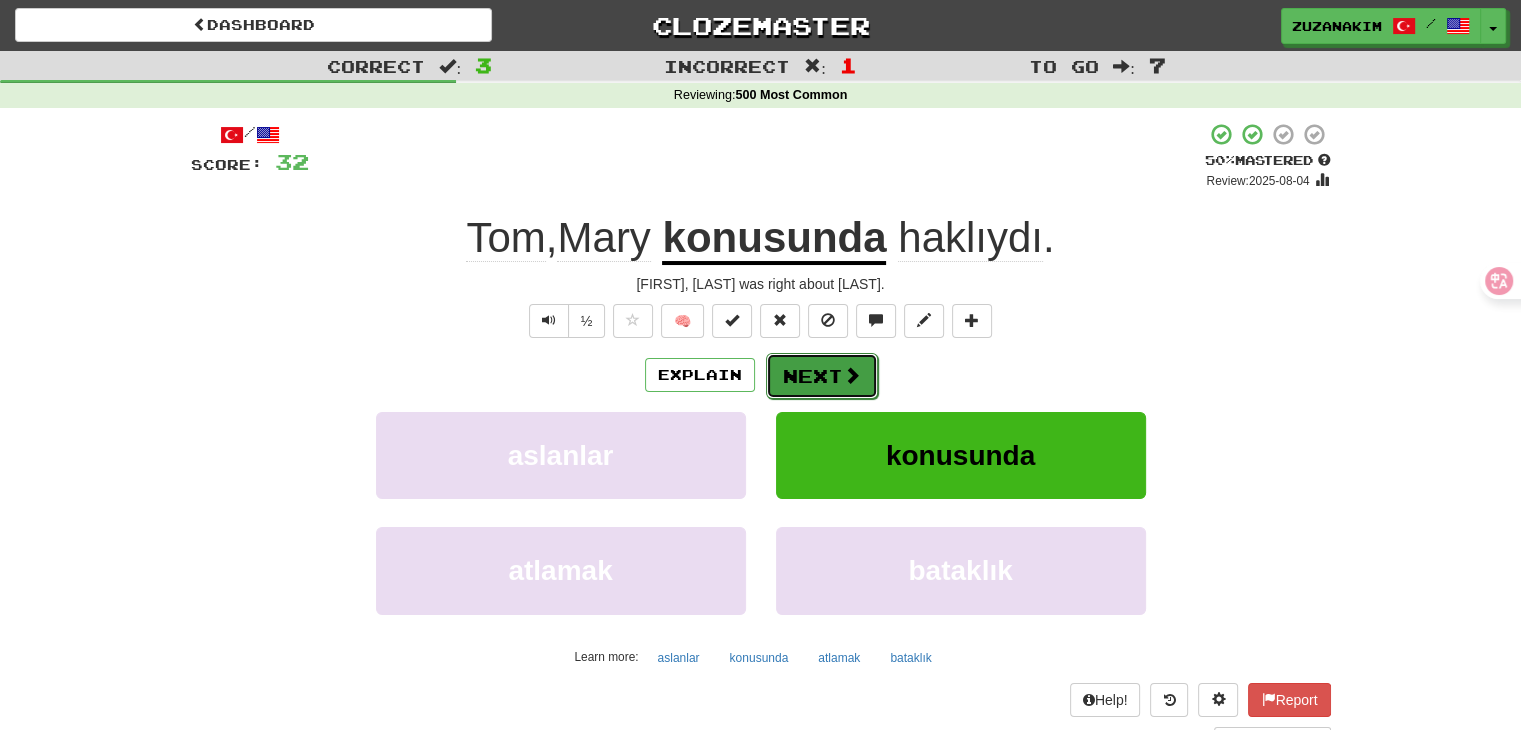 click on "Next" at bounding box center [822, 376] 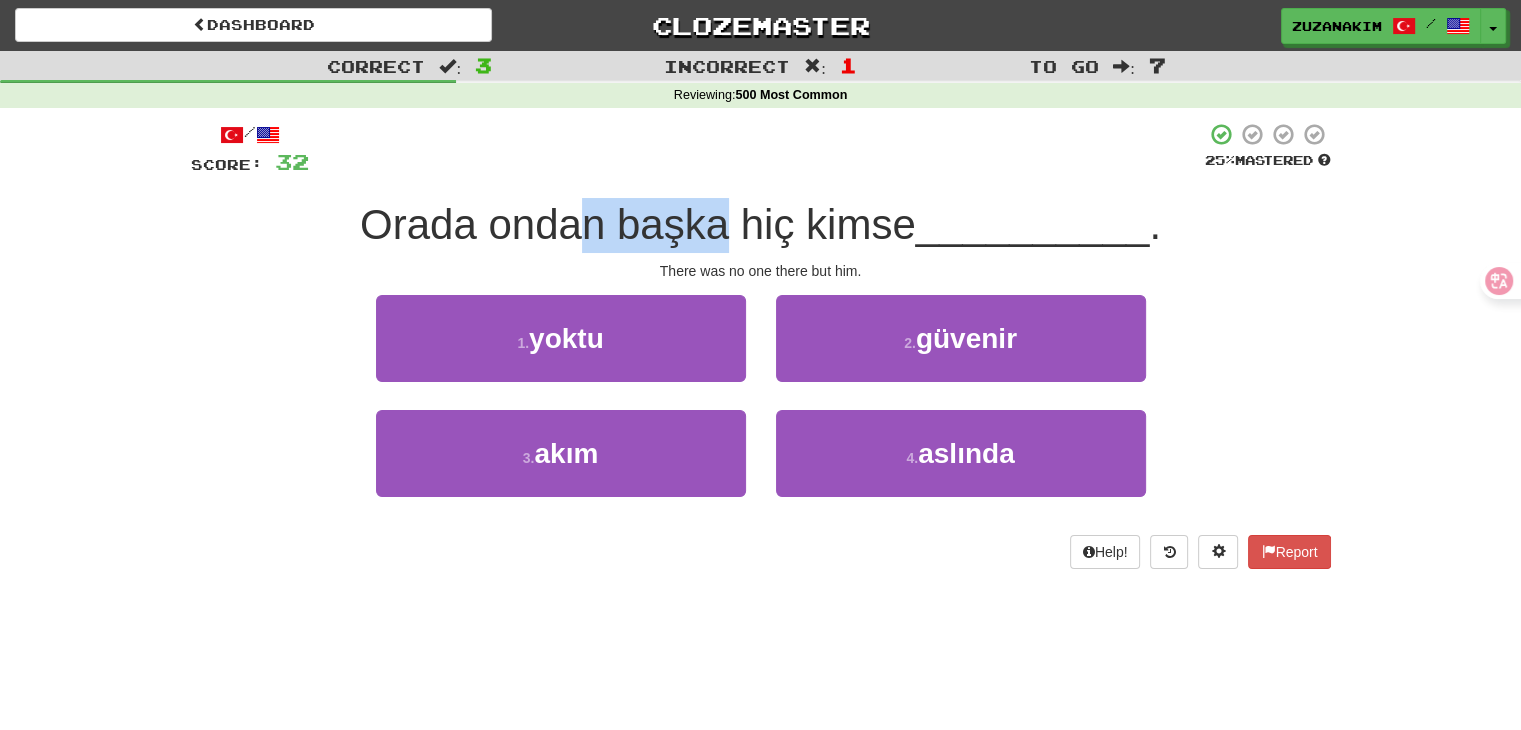 drag, startPoint x: 565, startPoint y: 218, endPoint x: 722, endPoint y: 233, distance: 157.71494 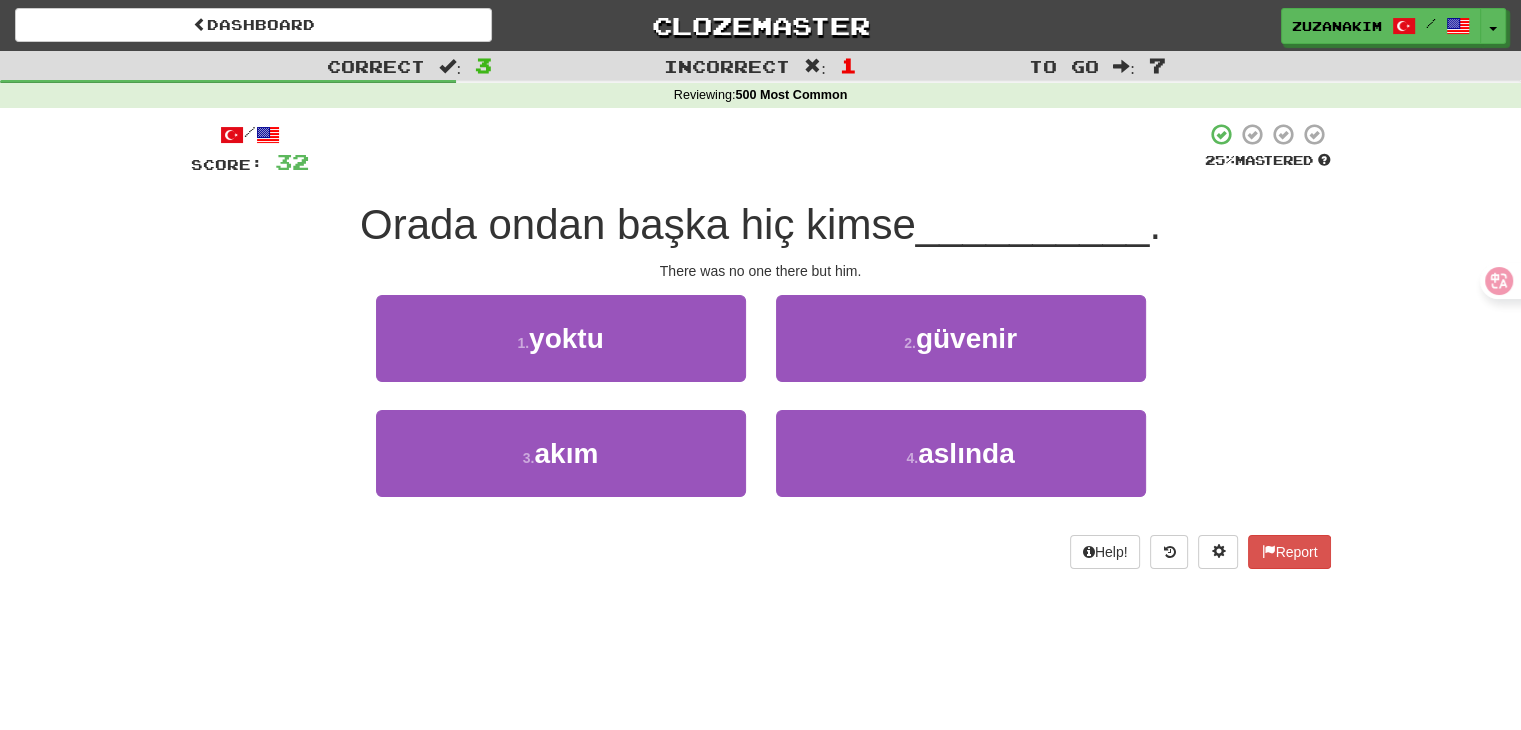 click on "There was no one there but him." at bounding box center [761, 271] 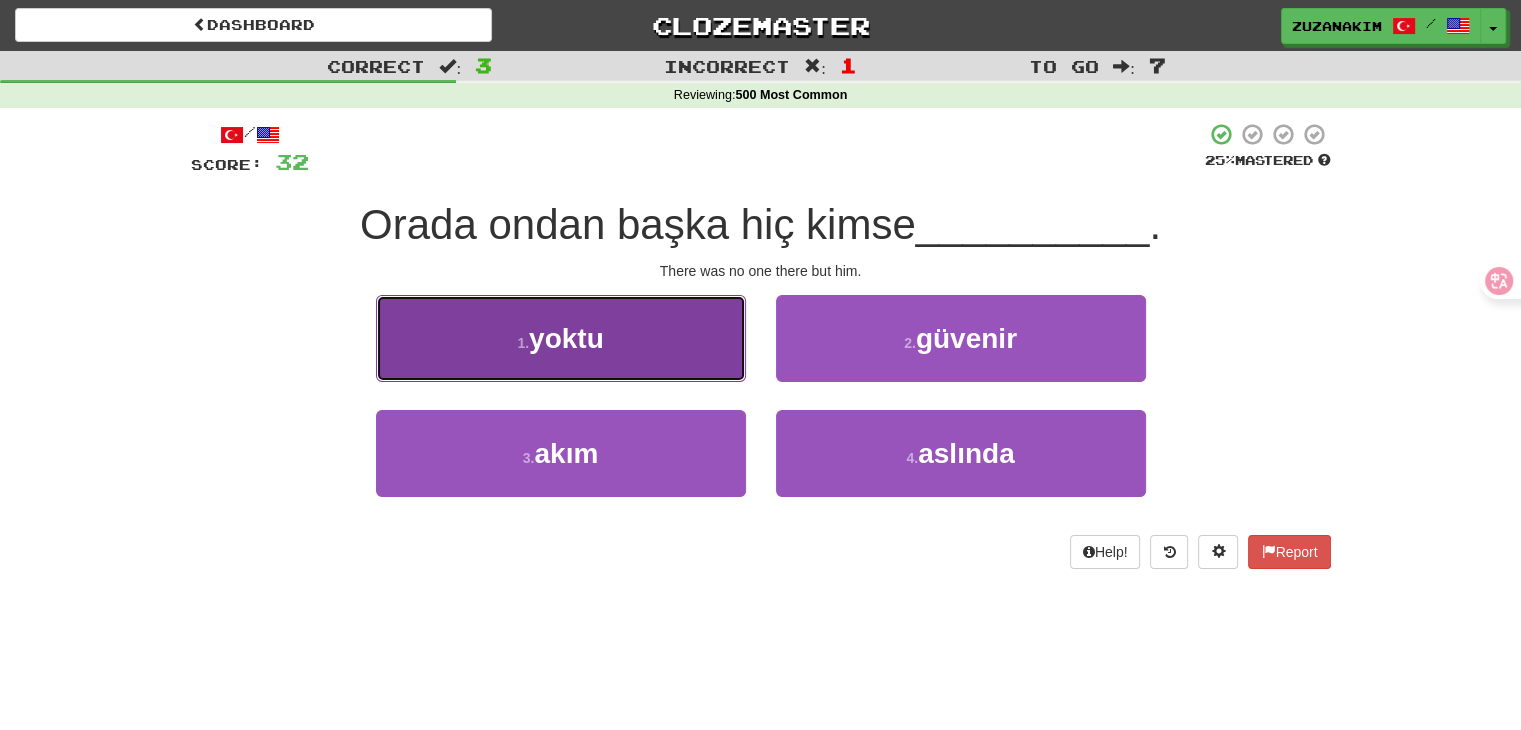 click on "1 .  yoktu" at bounding box center [561, 338] 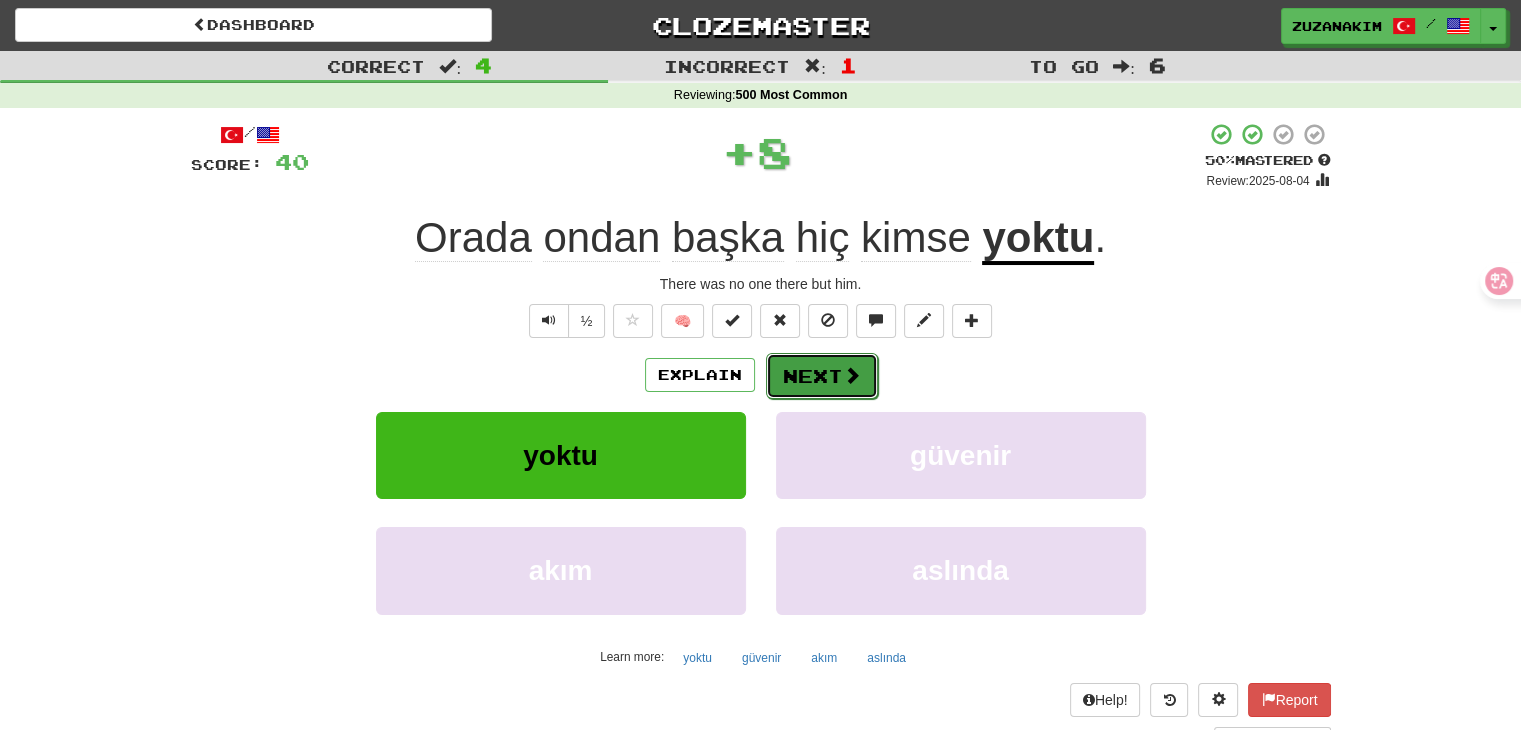 click on "Next" at bounding box center [822, 376] 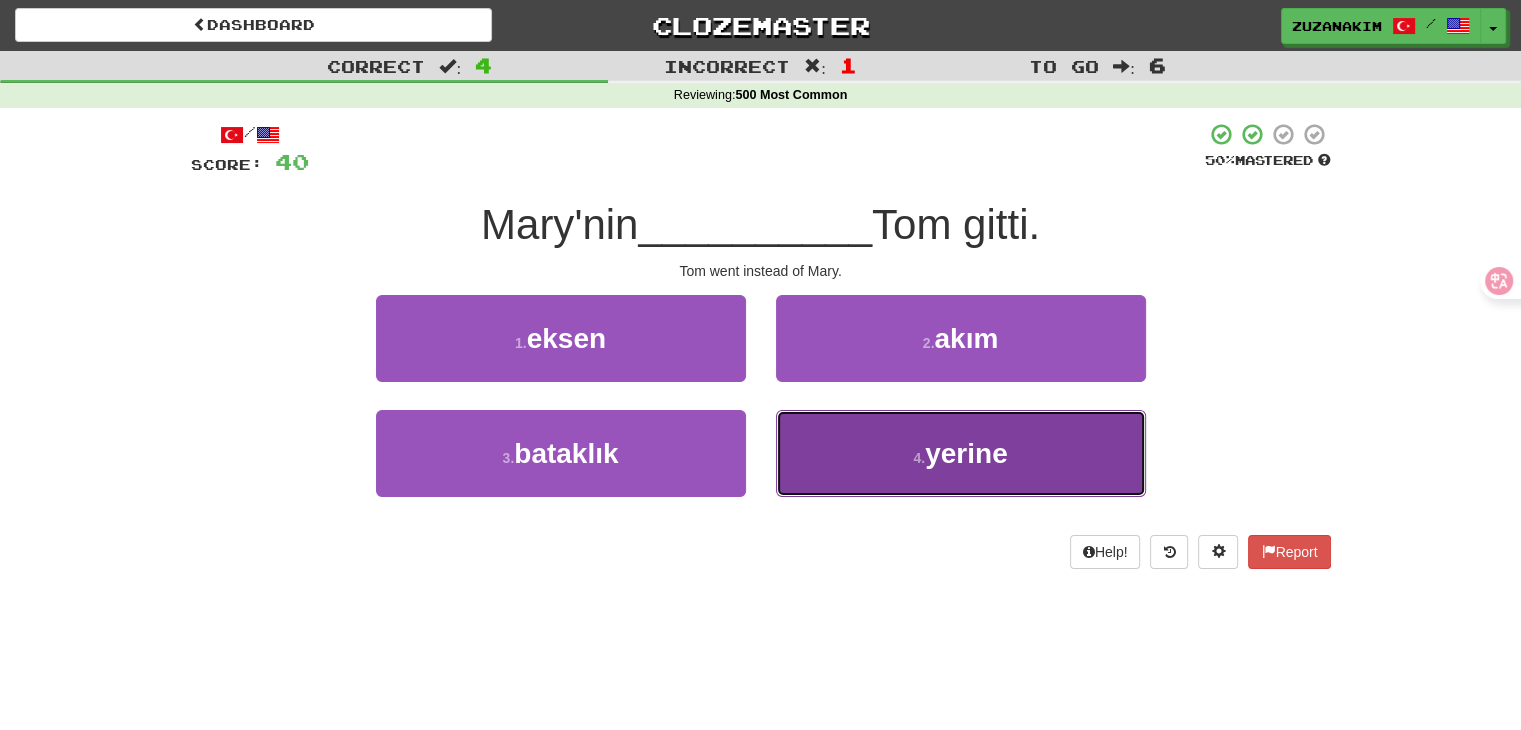click on "4 .  yerine" at bounding box center (961, 453) 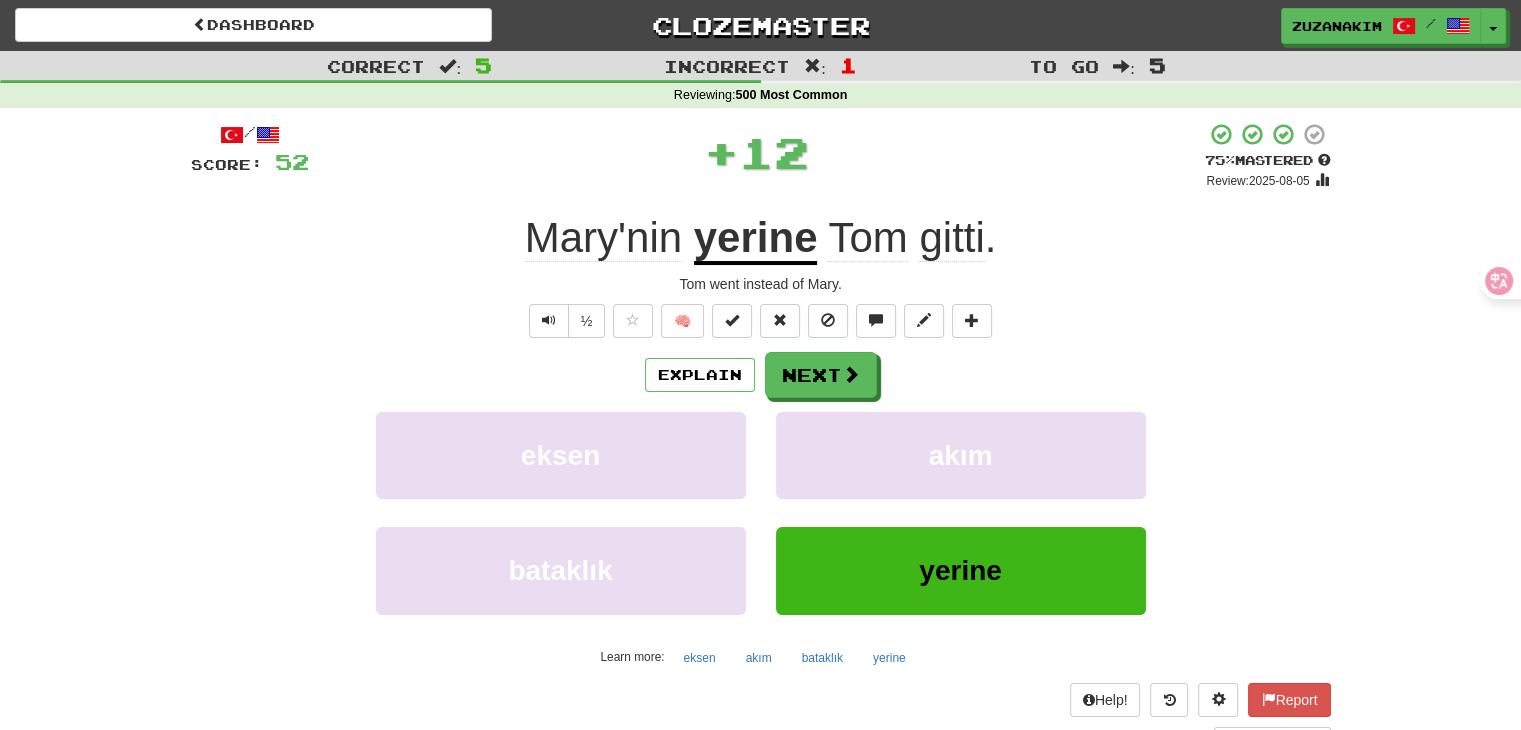 click on "yerine" at bounding box center [756, 239] 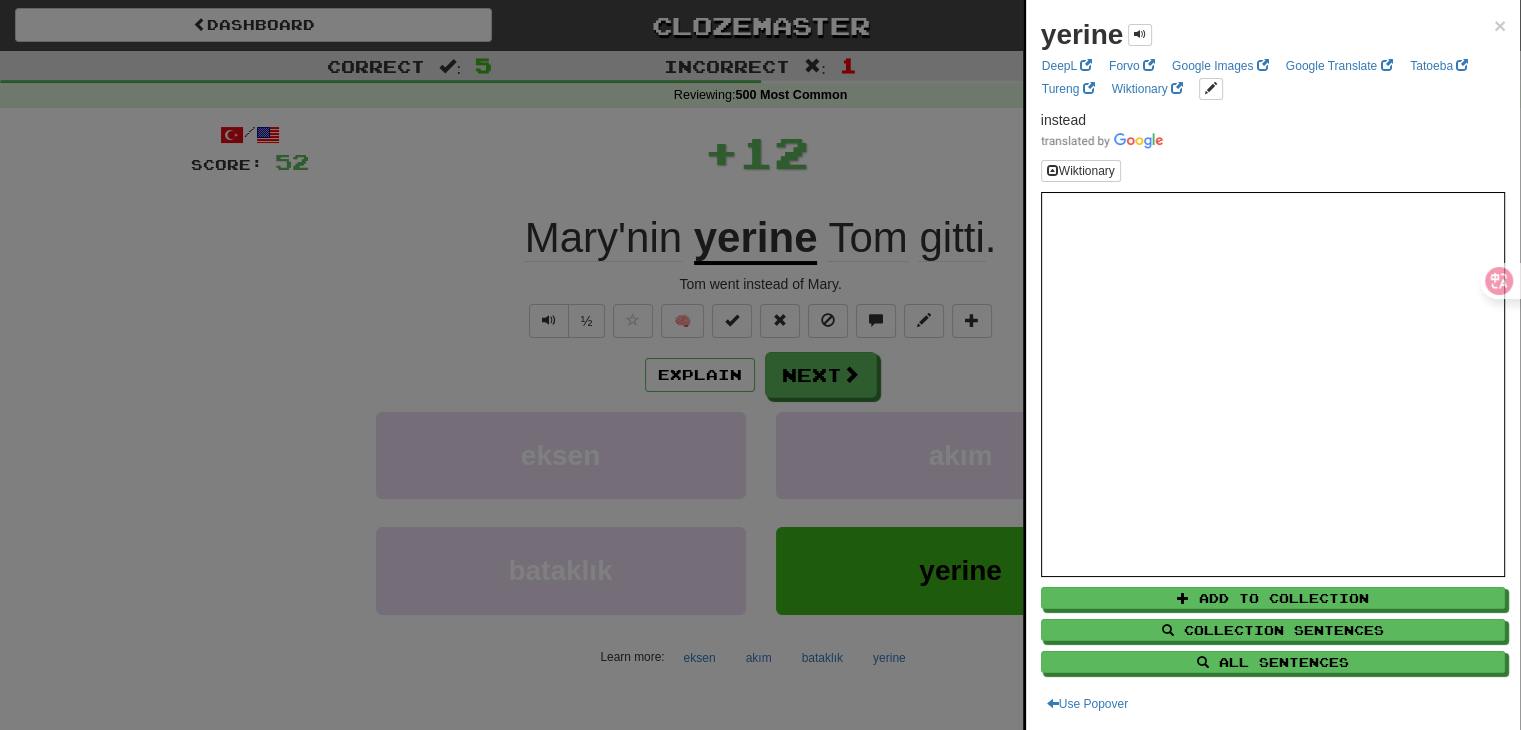 click at bounding box center (760, 365) 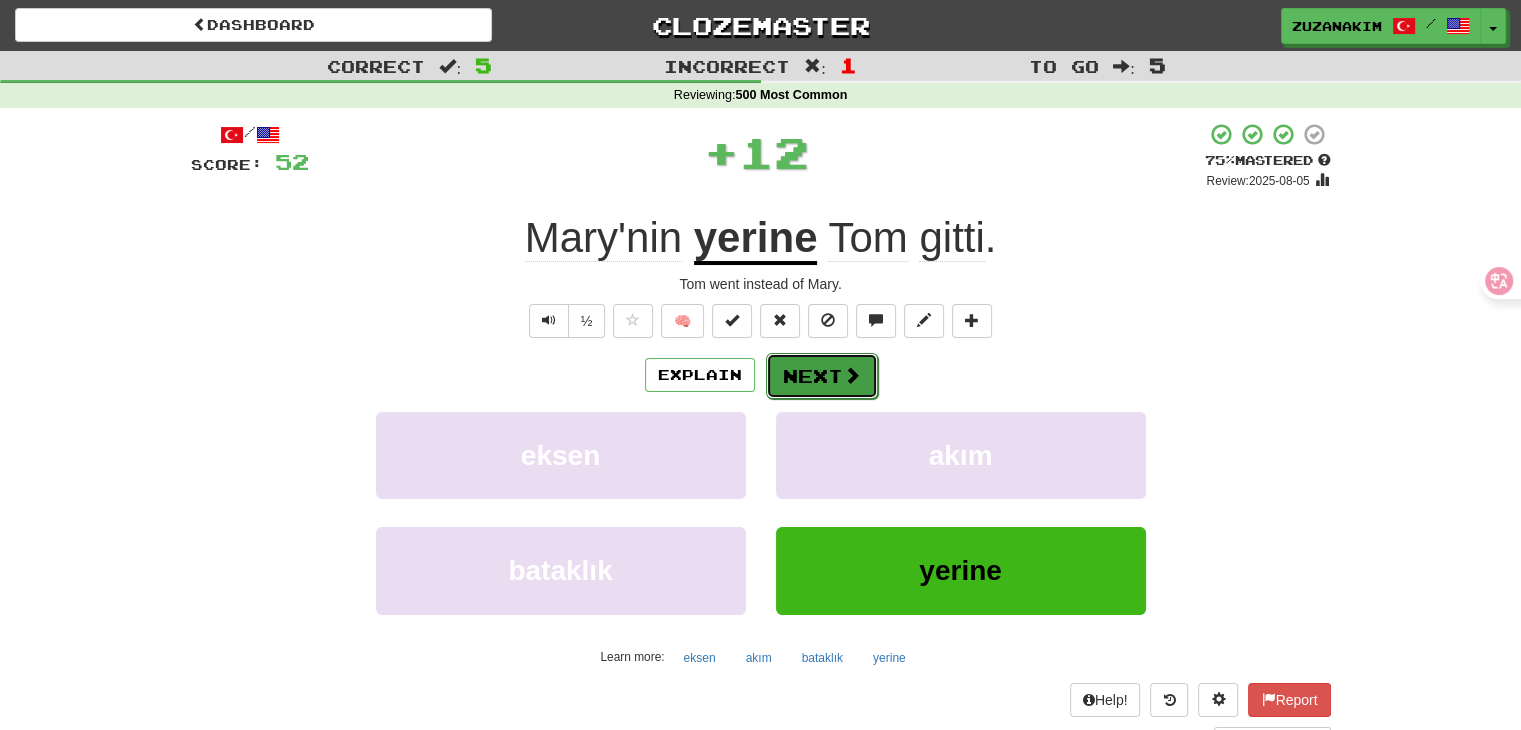click on "Next" at bounding box center [822, 376] 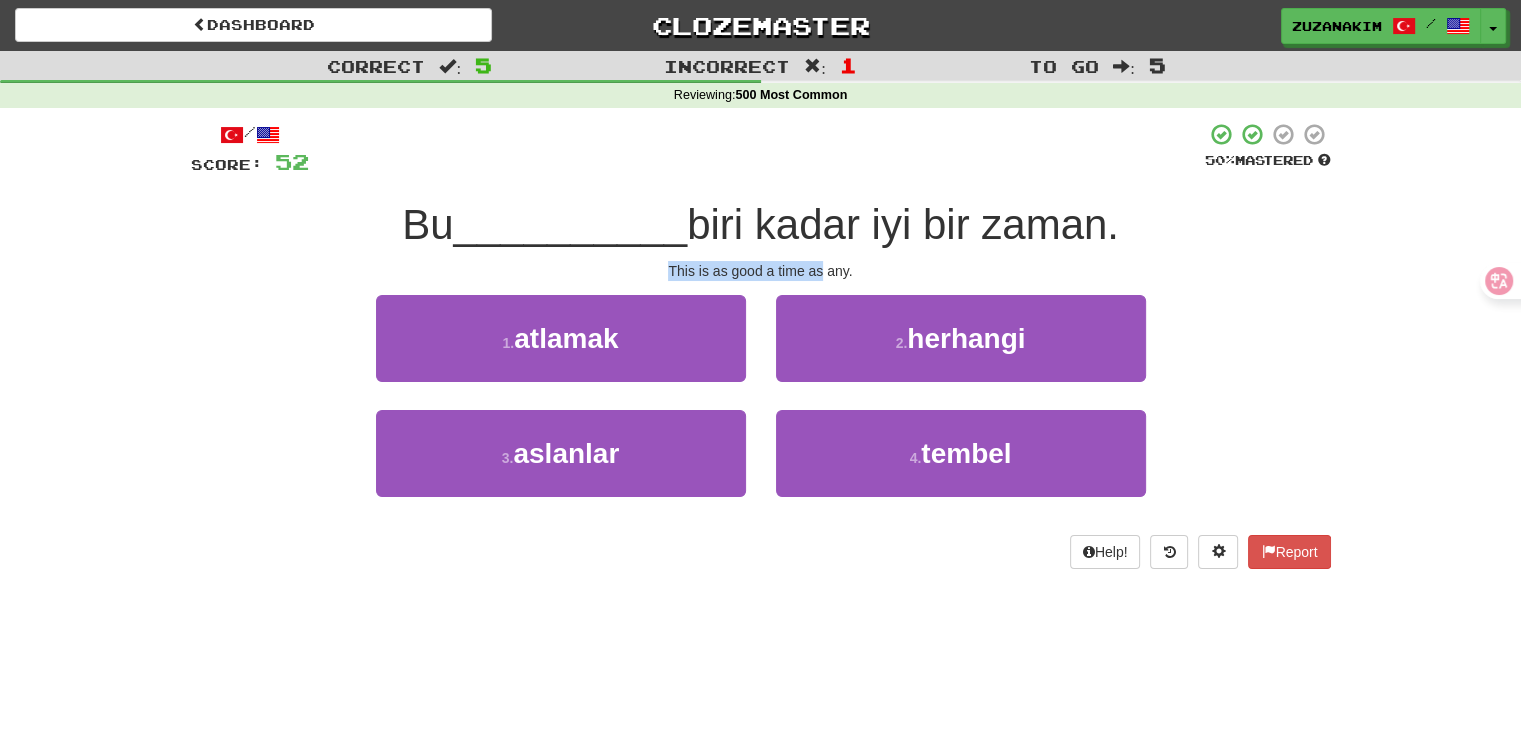 drag, startPoint x: 664, startPoint y: 270, endPoint x: 824, endPoint y: 270, distance: 160 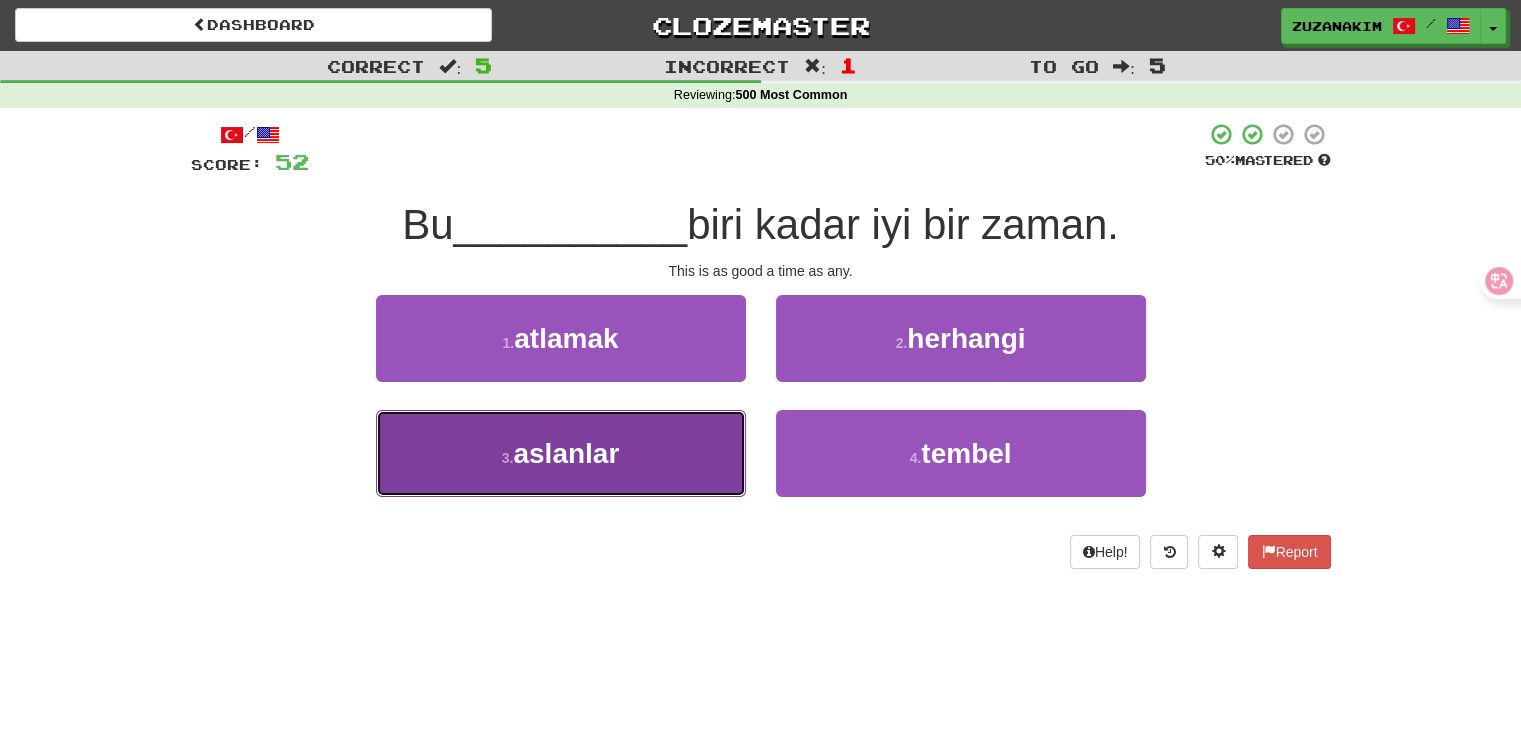 click on "3 .  aslanlar" at bounding box center [561, 453] 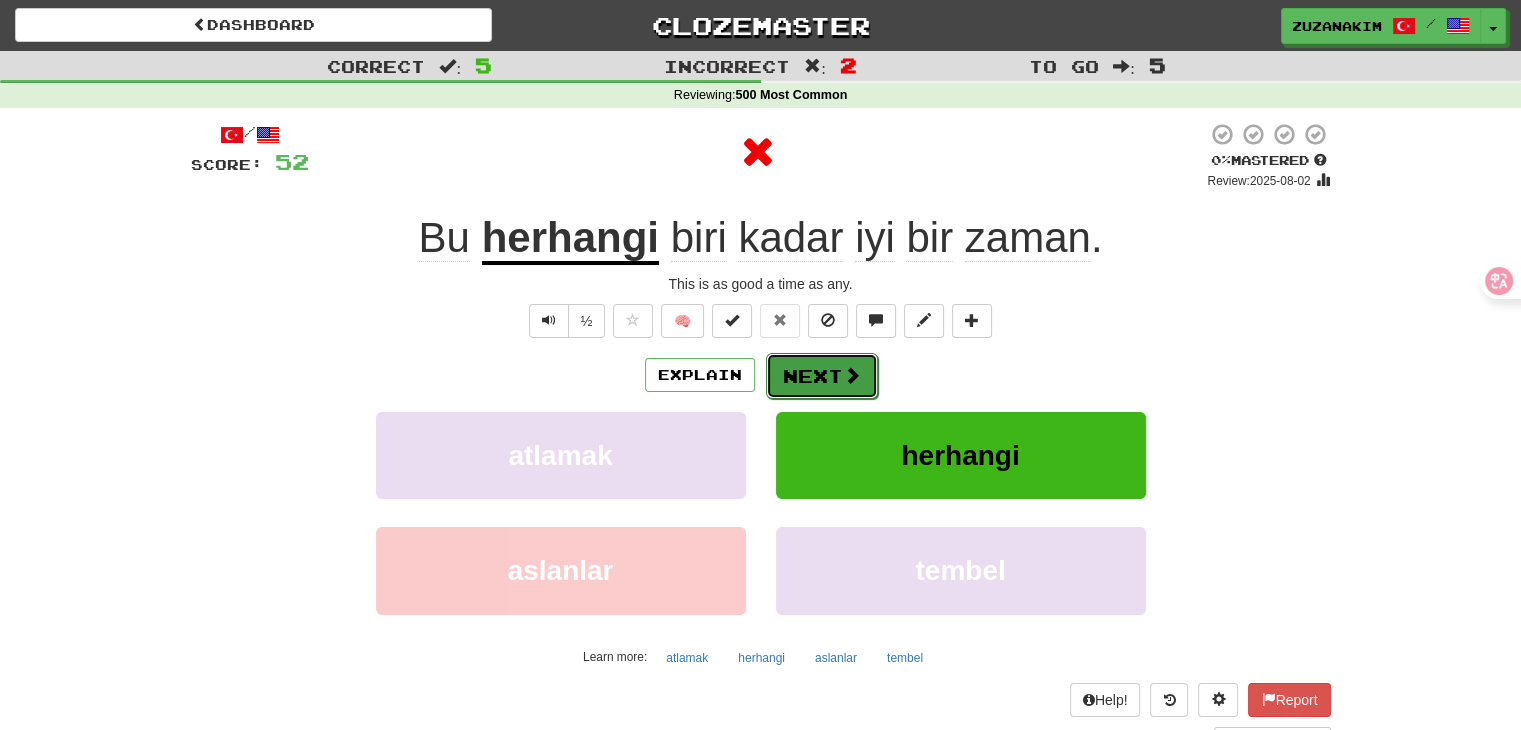 click on "Next" at bounding box center [822, 376] 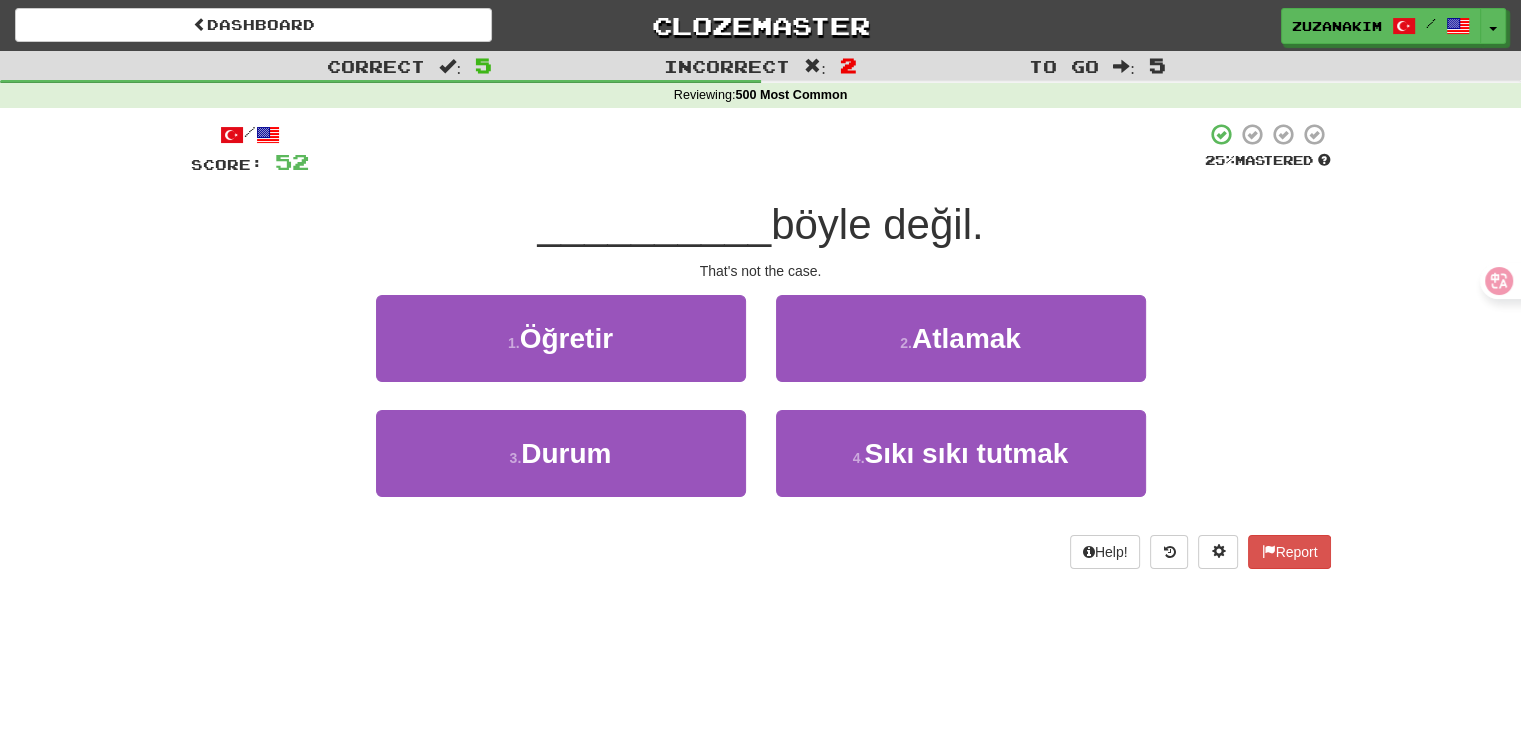 drag, startPoint x: 656, startPoint y: 281, endPoint x: 841, endPoint y: 281, distance: 185 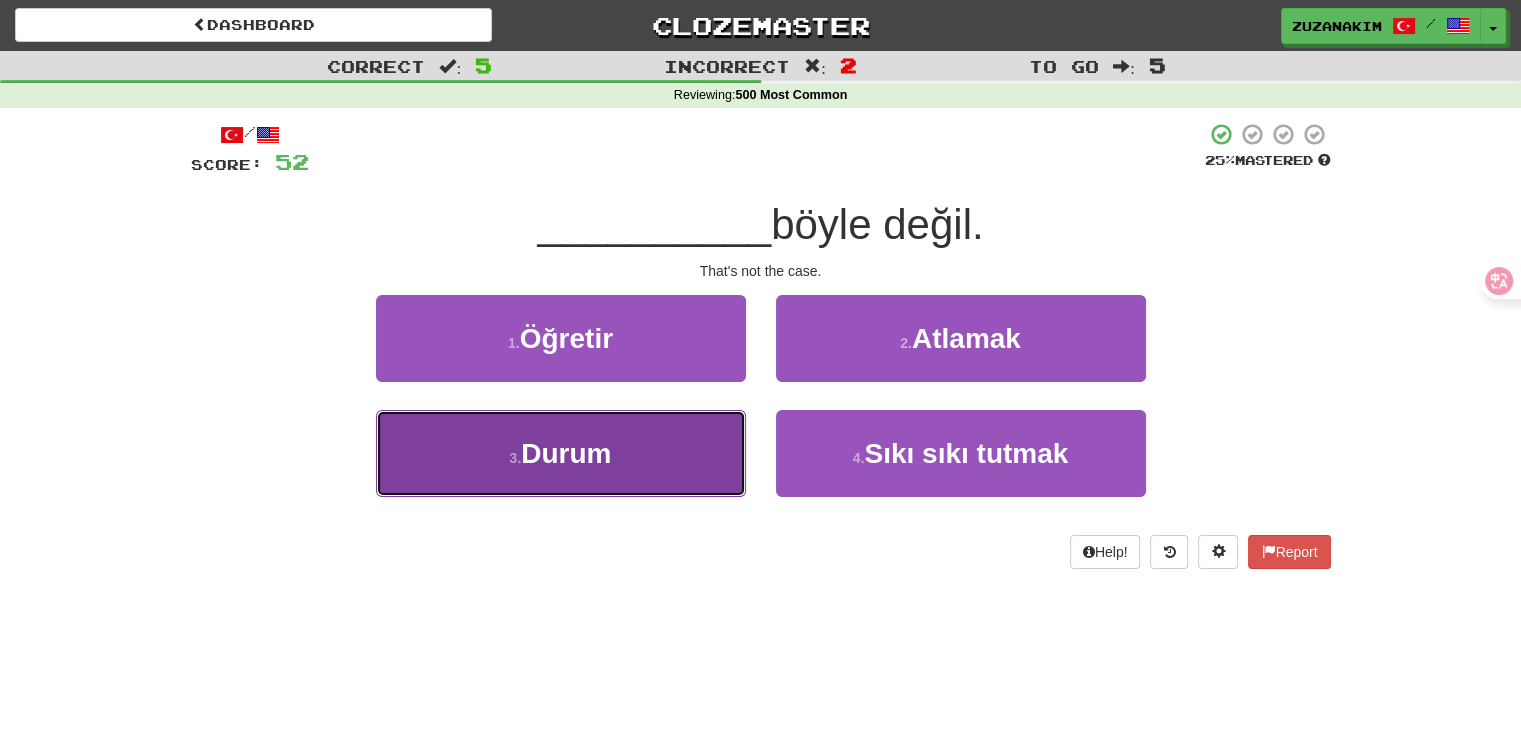click on "3 .  Durum" at bounding box center [561, 453] 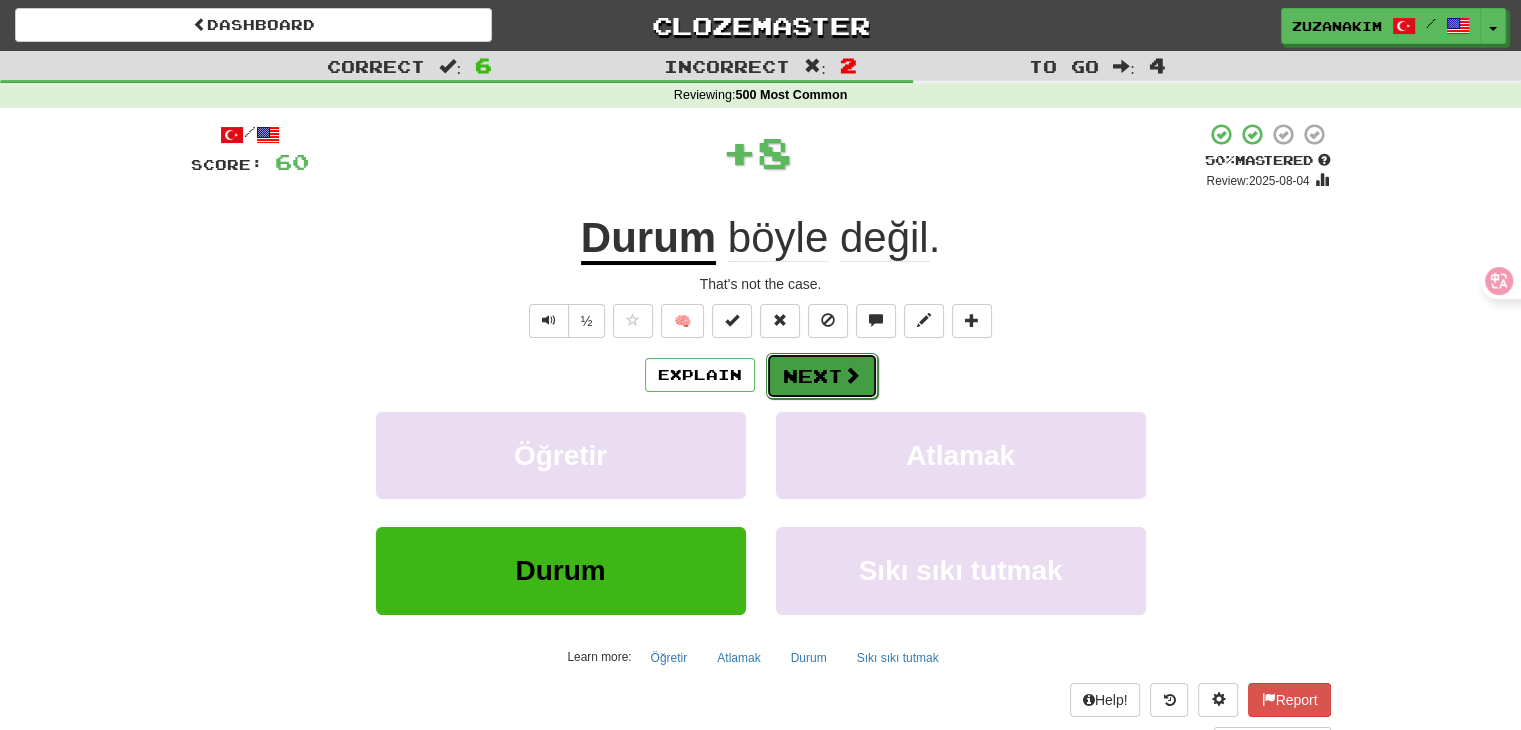 click on "Next" at bounding box center [822, 376] 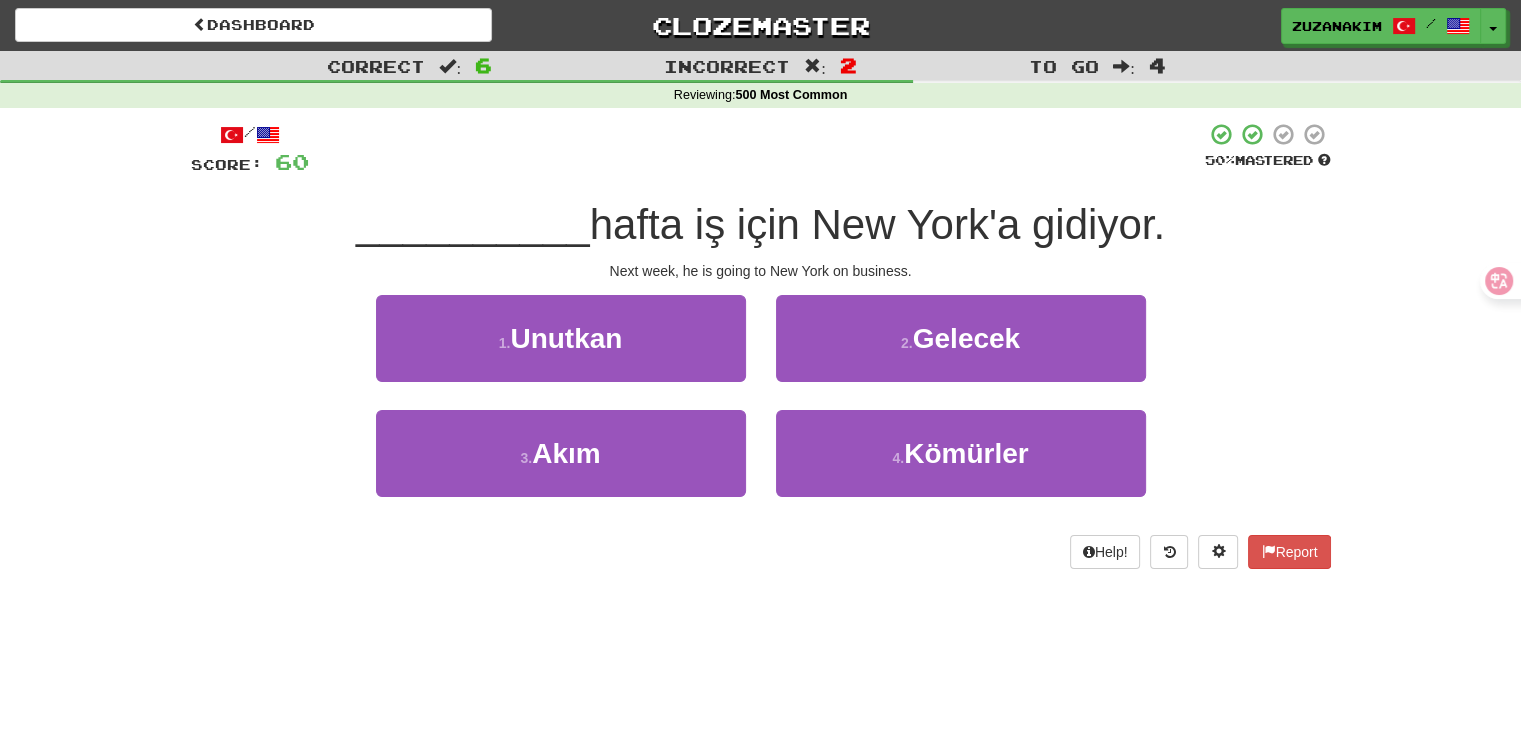 drag, startPoint x: 1371, startPoint y: 364, endPoint x: 929, endPoint y: 129, distance: 500.58865 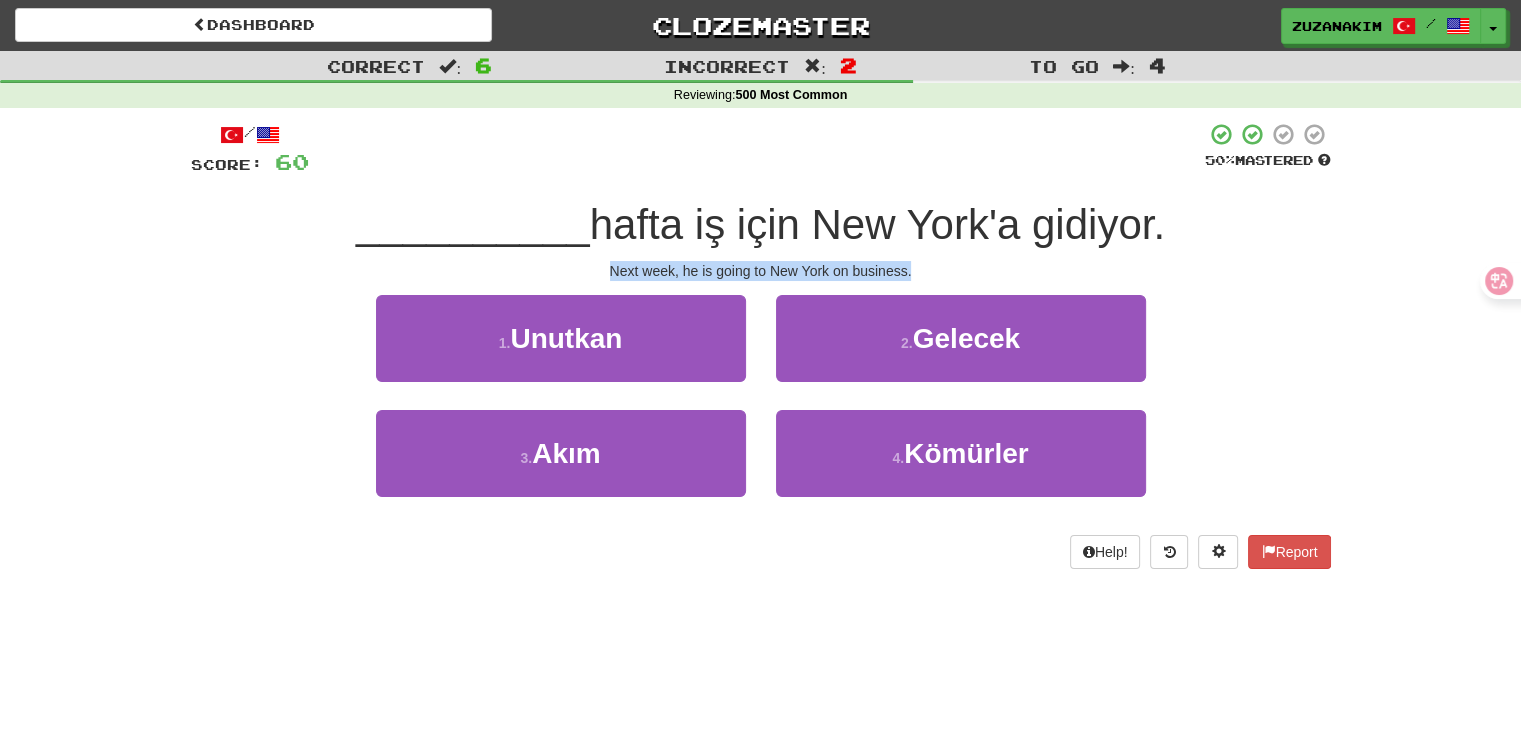drag, startPoint x: 539, startPoint y: 255, endPoint x: 936, endPoint y: 262, distance: 397.0617 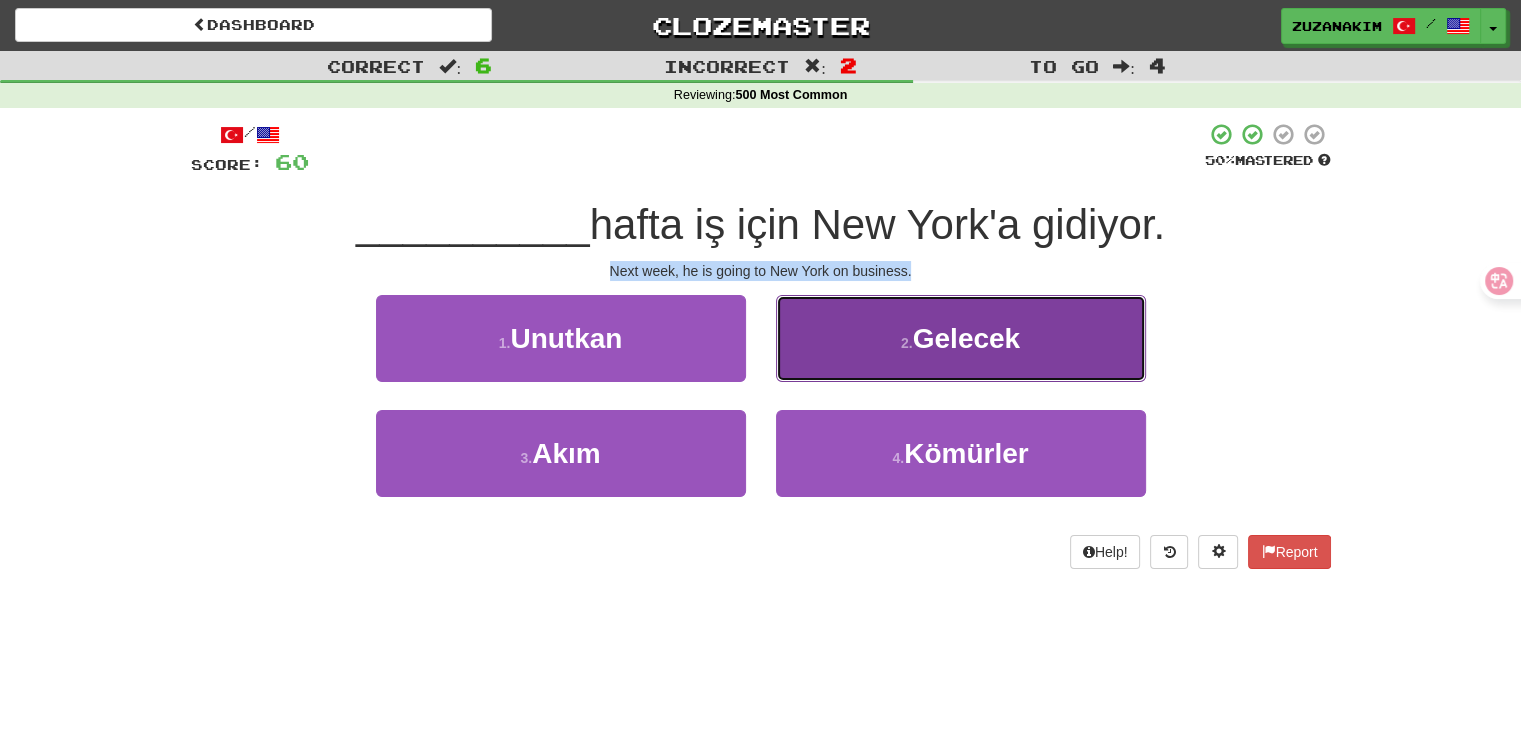 click on "Gelecek" at bounding box center (966, 338) 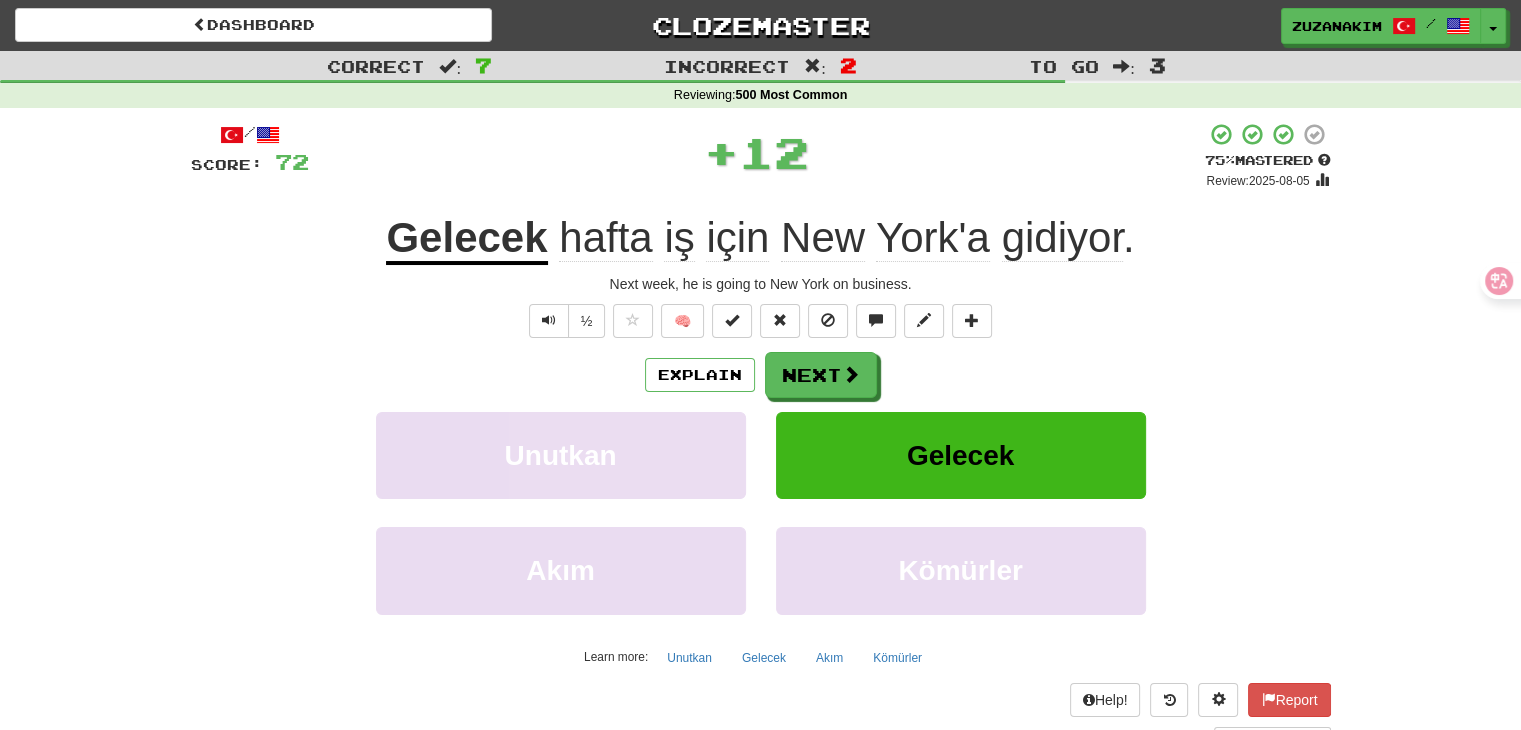 click on "hafta" at bounding box center [605, 238] 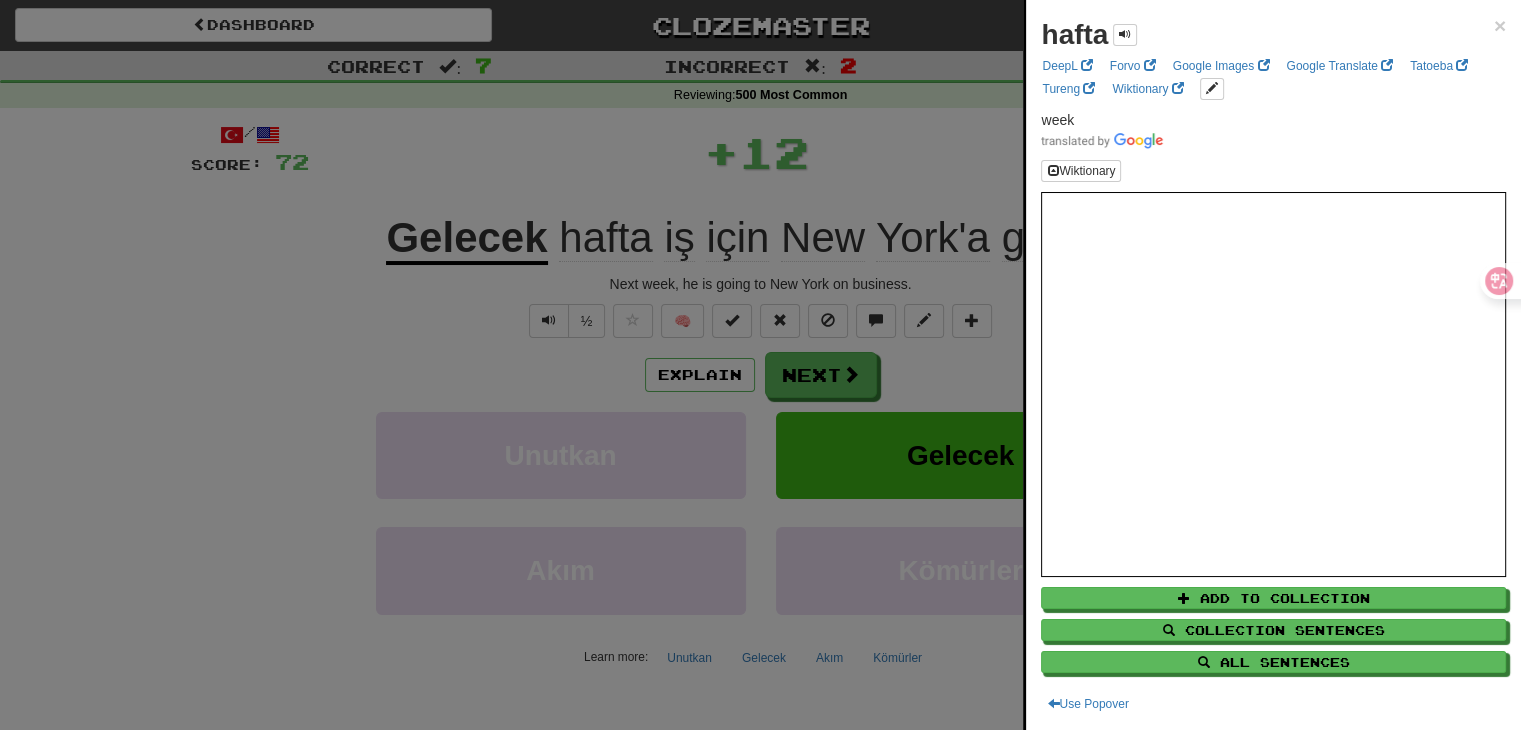 click at bounding box center [760, 365] 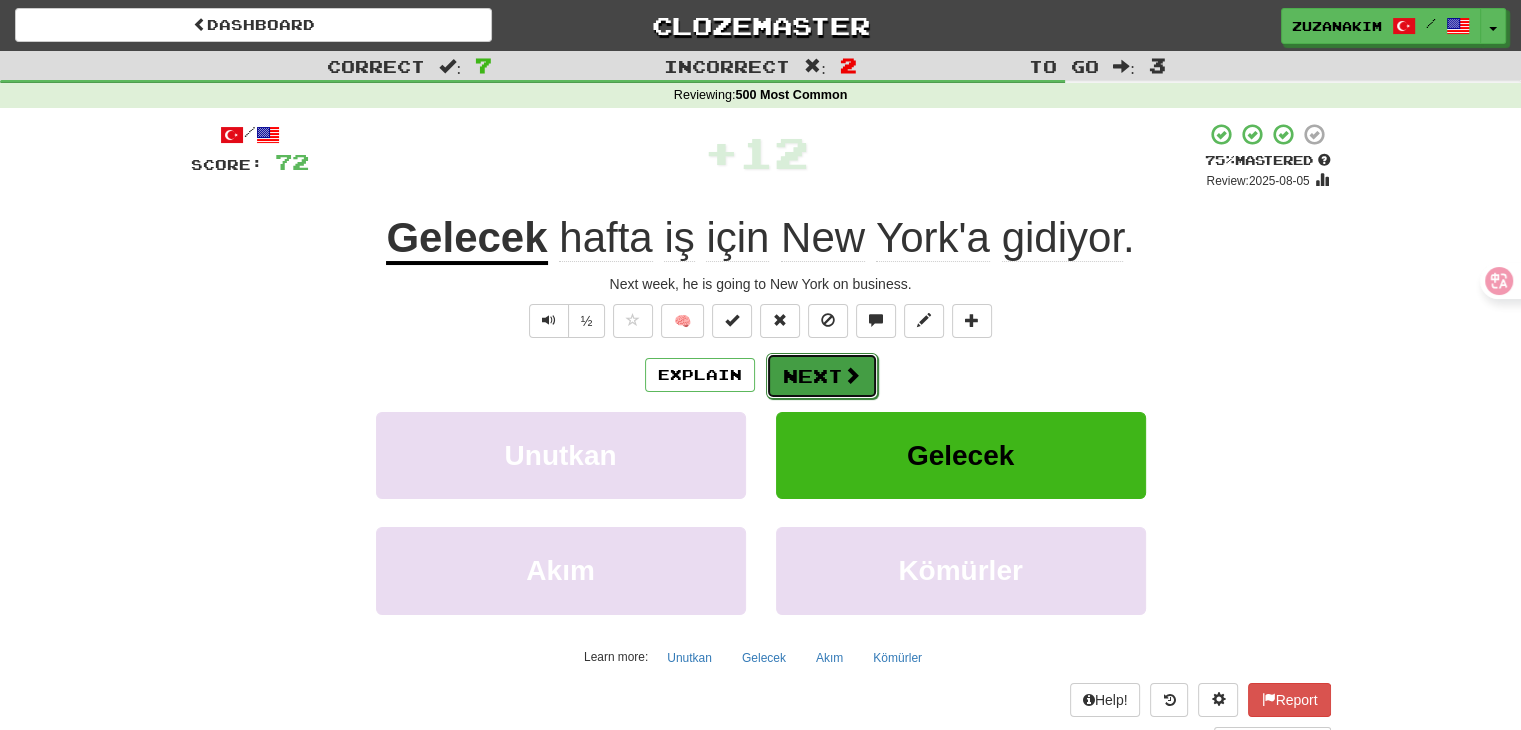 click at bounding box center (852, 375) 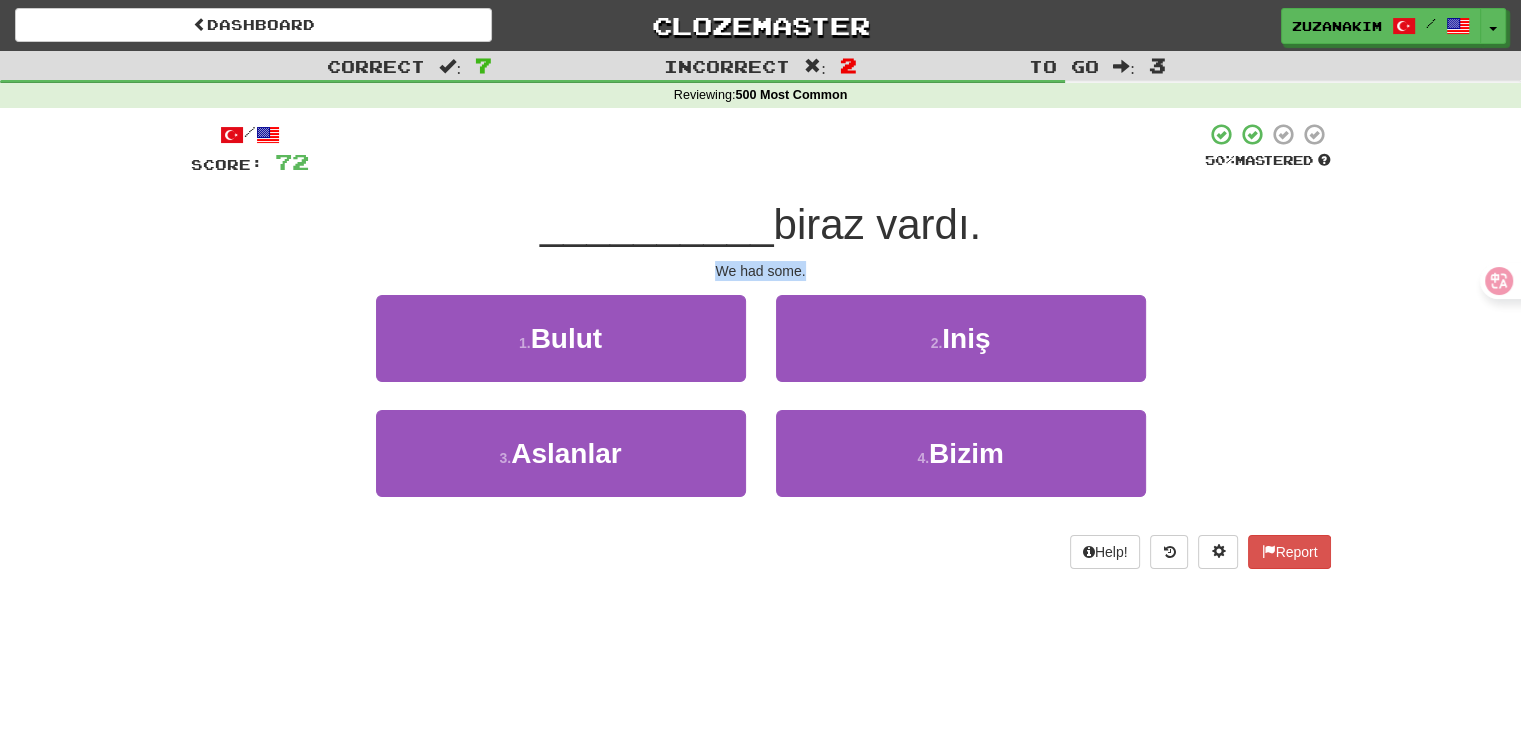 drag, startPoint x: 711, startPoint y: 280, endPoint x: 827, endPoint y: 279, distance: 116.00431 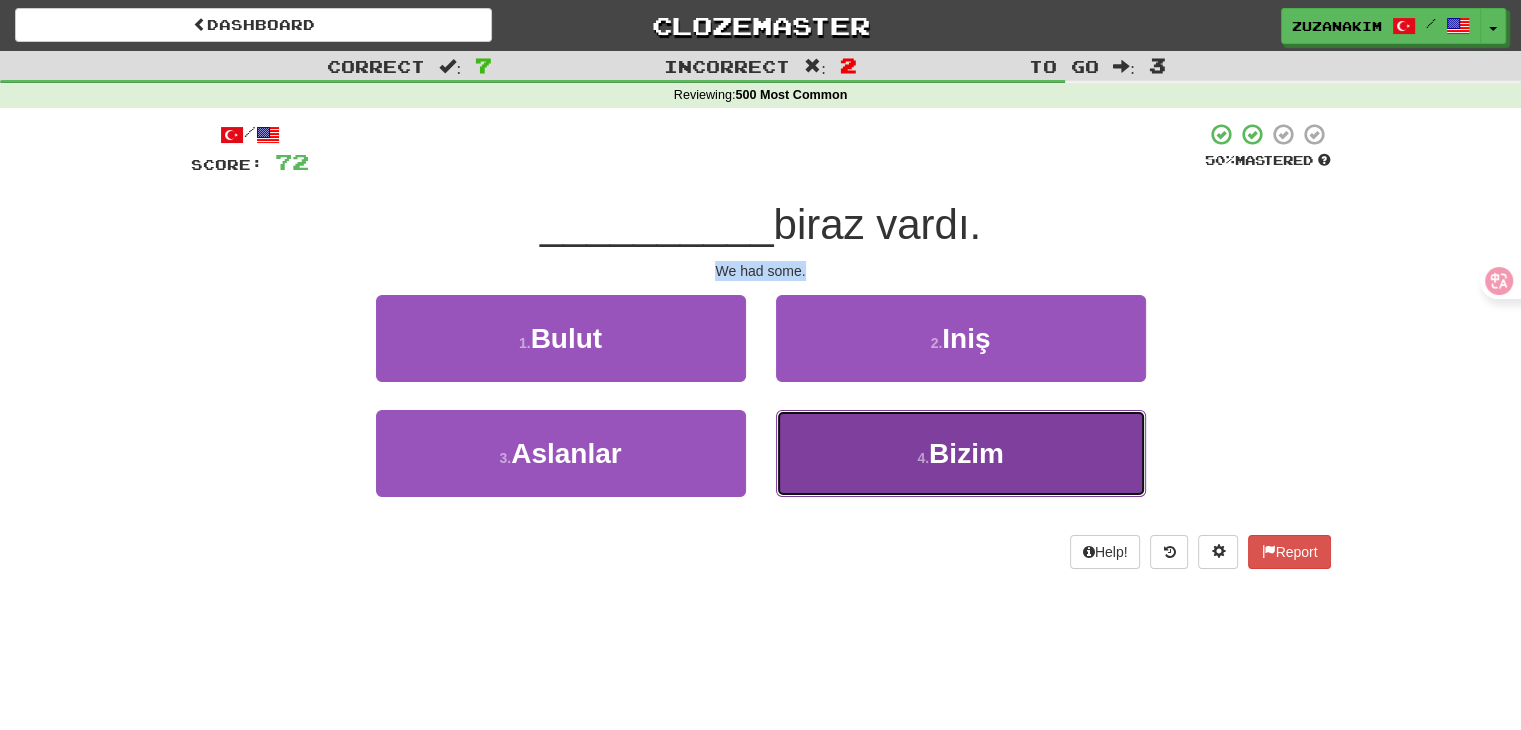click on "4 .  Bizim" at bounding box center [961, 453] 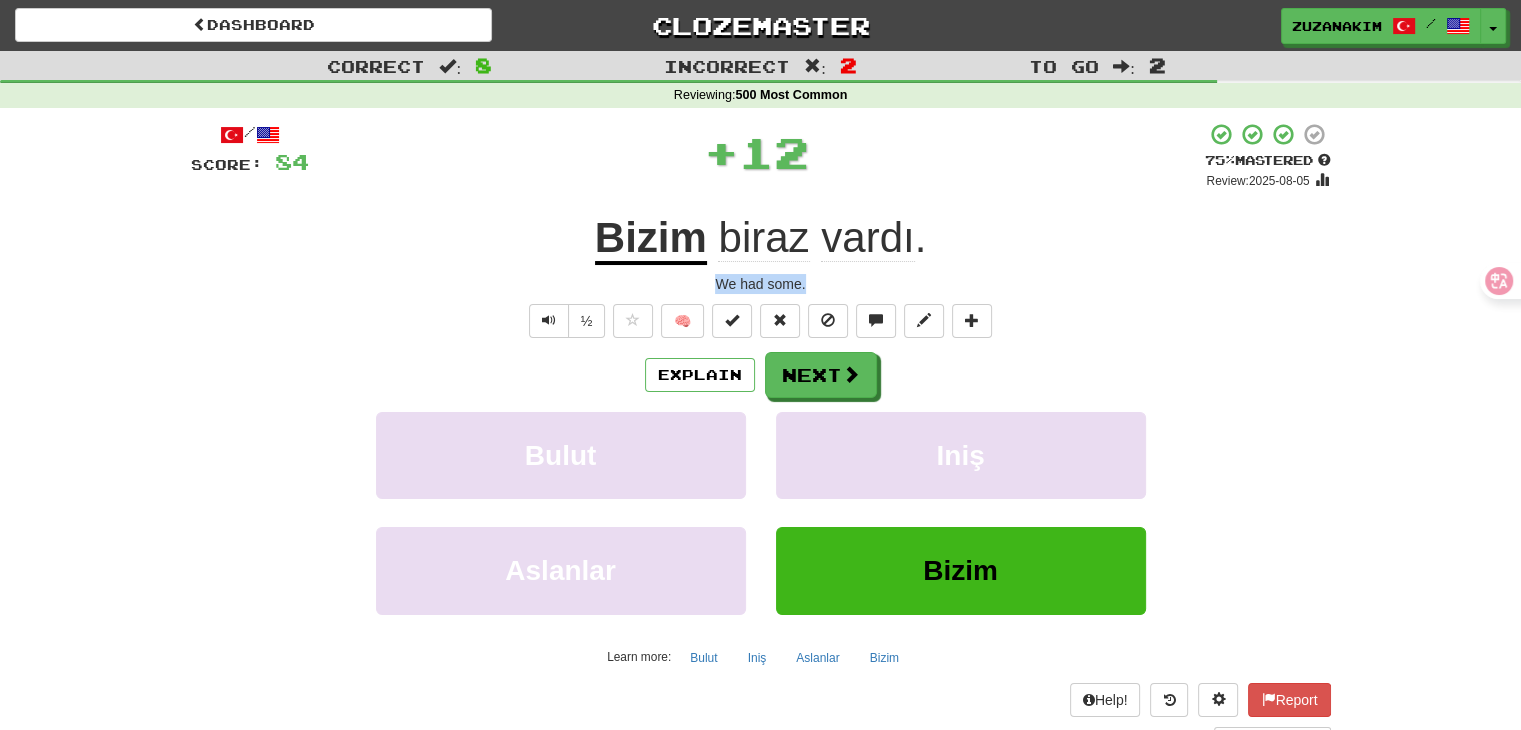click on "/  Score:   84 + 12 75 %  Mastered Review:  2025-08-05 Bizim   biraz   vardı . We had some. ½ 🧠 Explain Next Bulut Iniş Aslanlar Bizim Learn more: Bulut Iniş Aslanlar Bizim  Help!  Report Sentence Source" at bounding box center (761, 435) 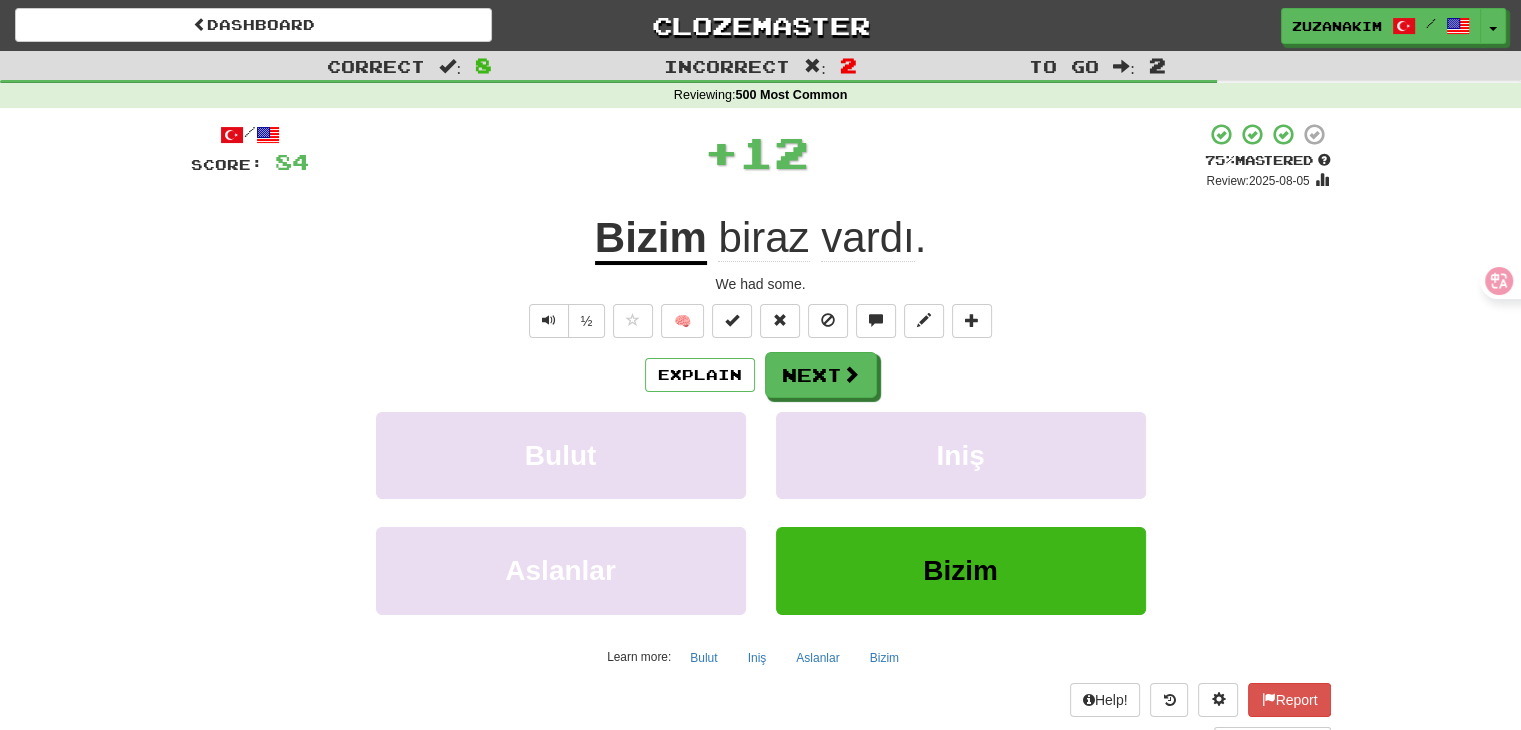 click on "Explain Next" at bounding box center (761, 375) 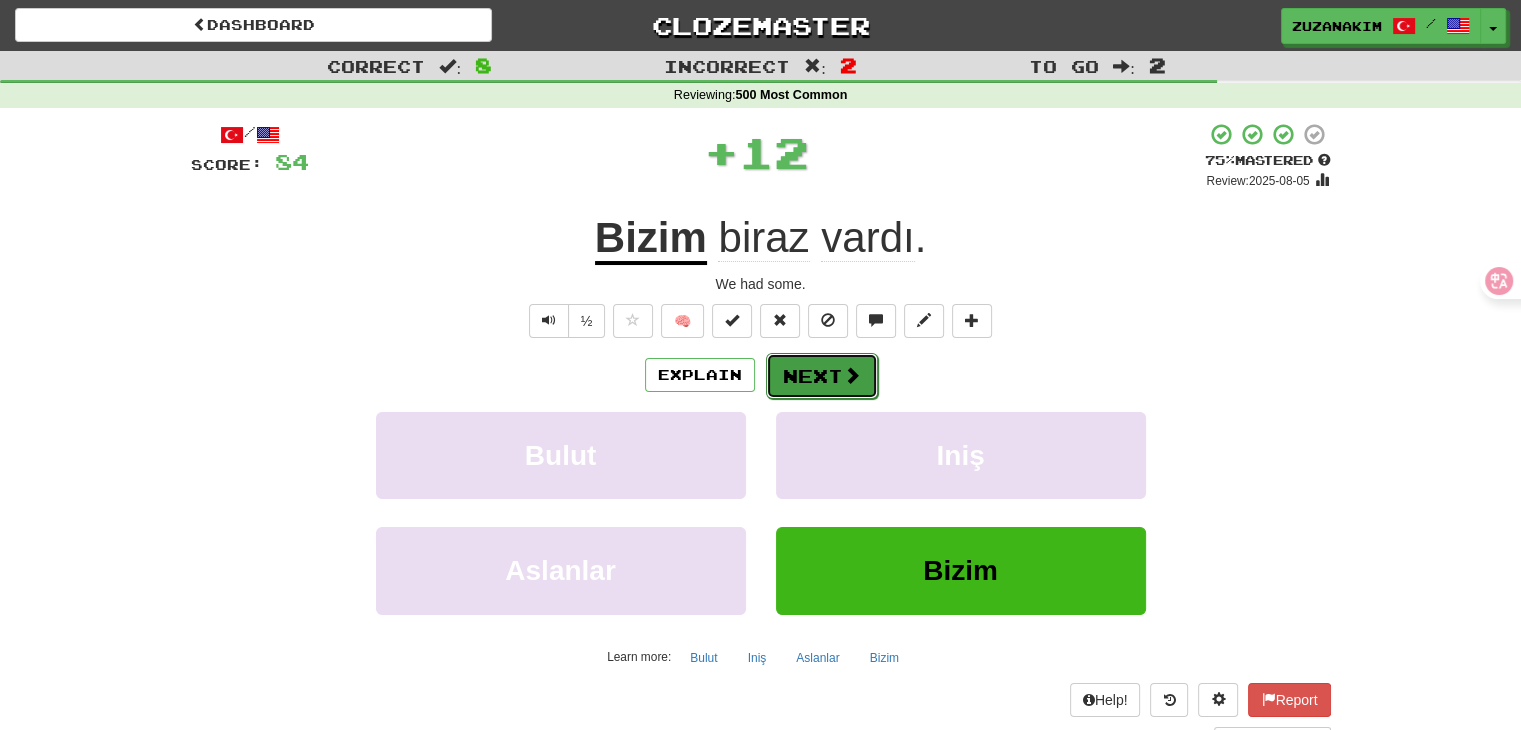click at bounding box center (852, 375) 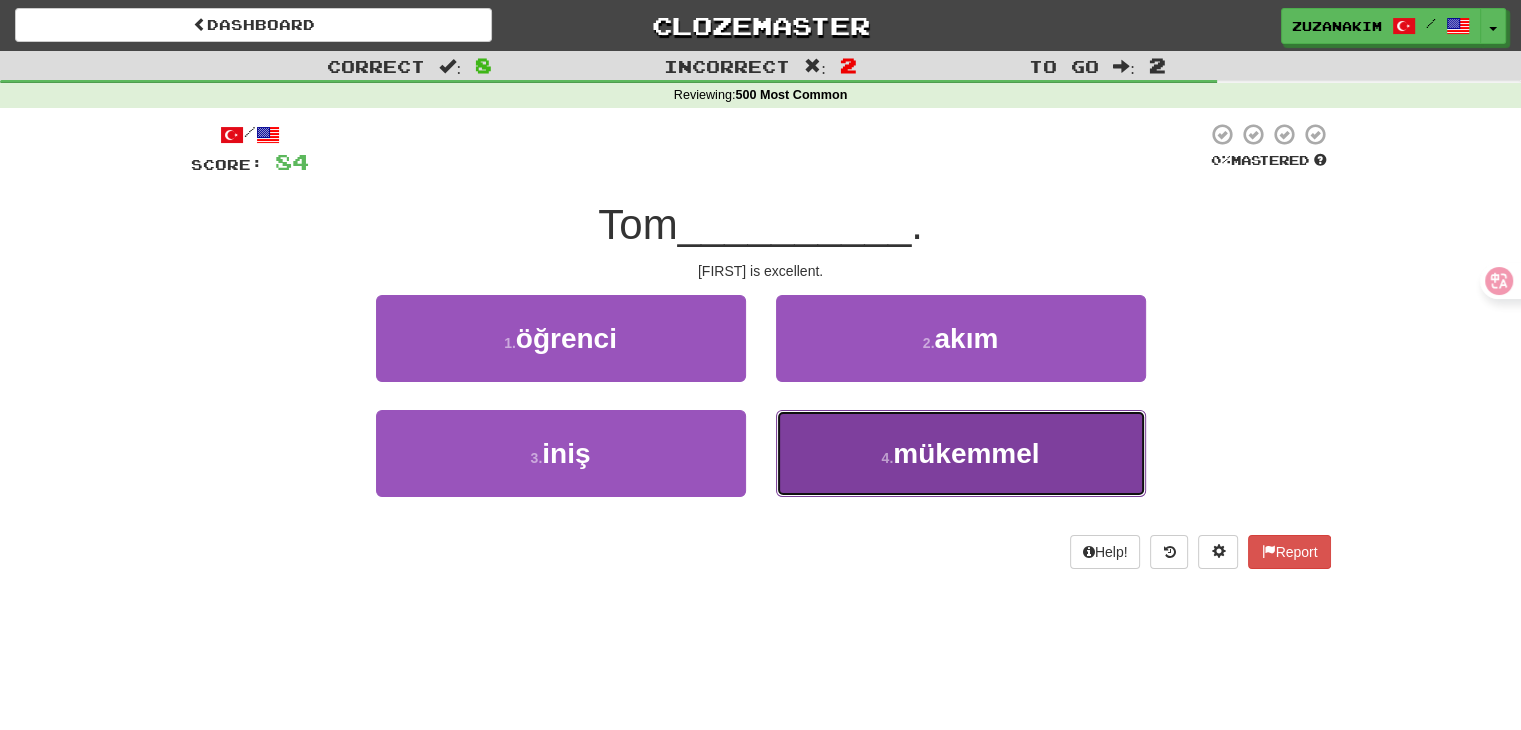click on "4 .  mükemmel" at bounding box center (961, 453) 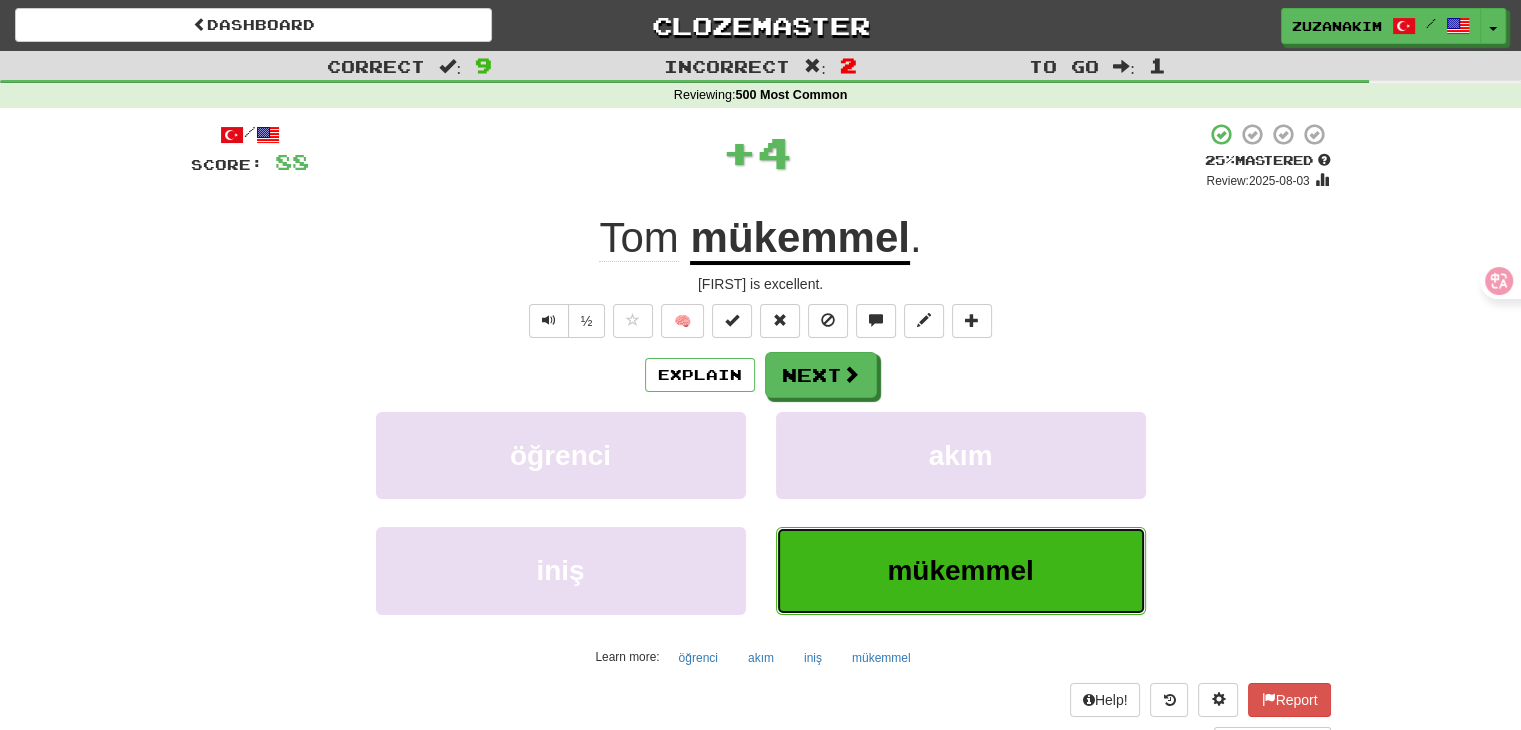 type 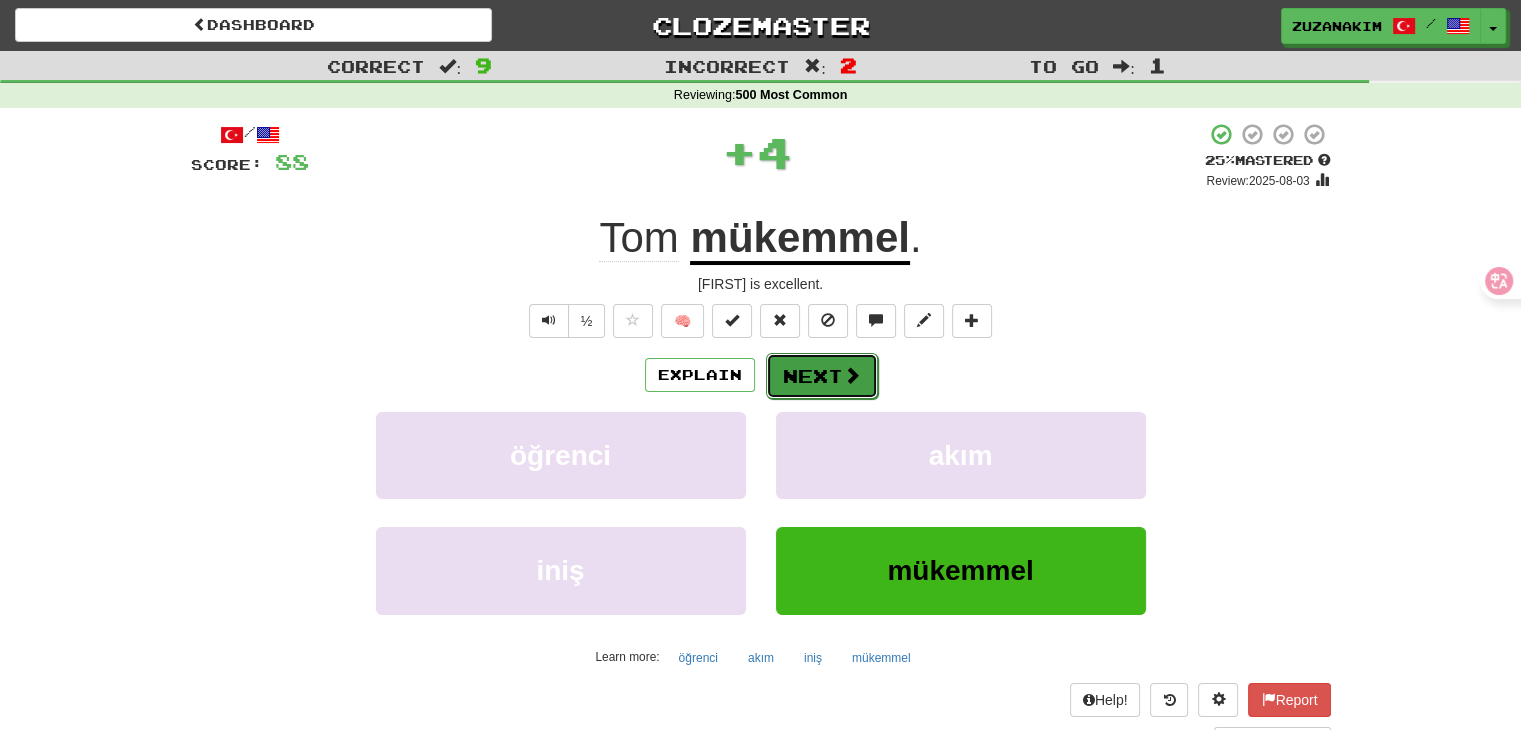 click on "Next" at bounding box center (822, 376) 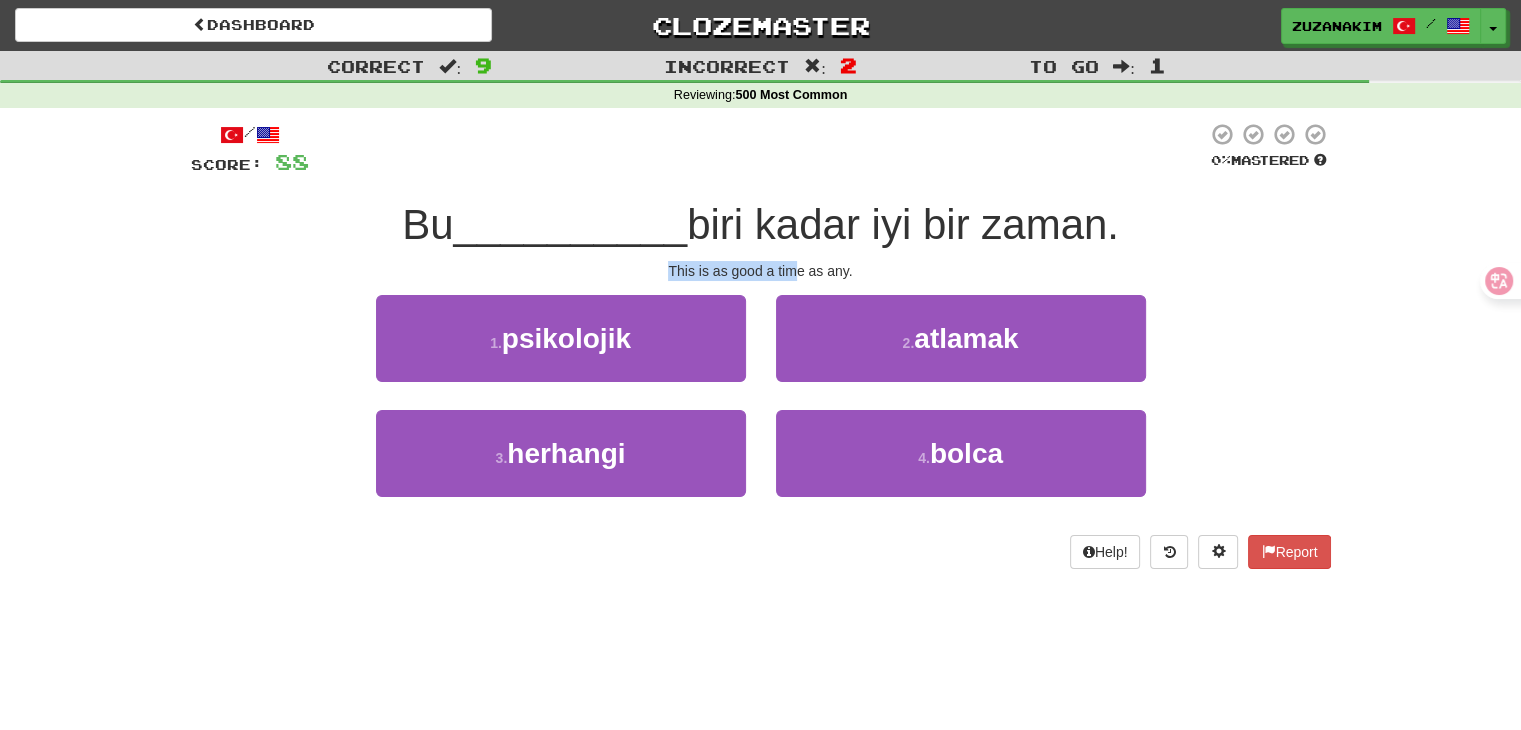 drag, startPoint x: 661, startPoint y: 277, endPoint x: 802, endPoint y: 277, distance: 141 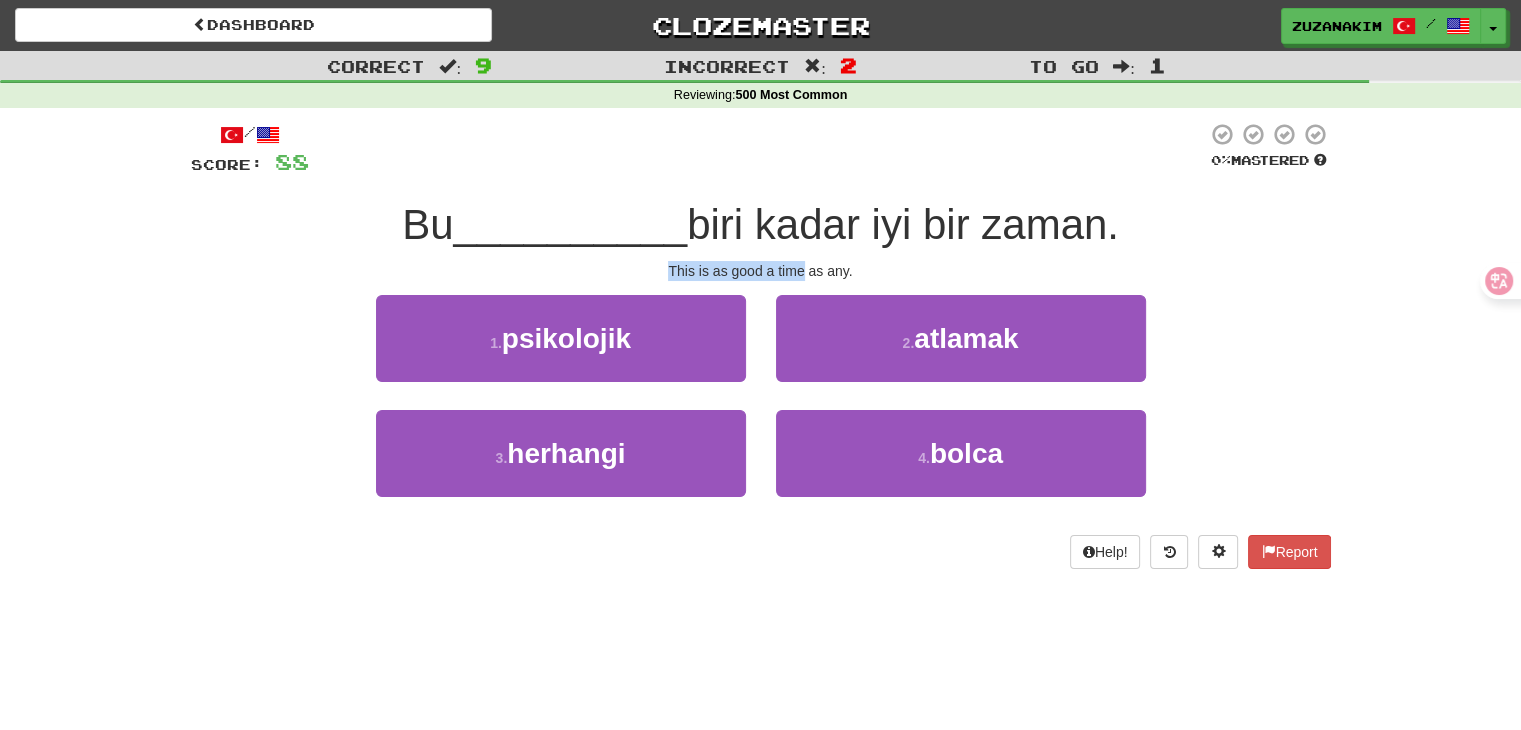 click on "This is as good a time as any." at bounding box center [761, 271] 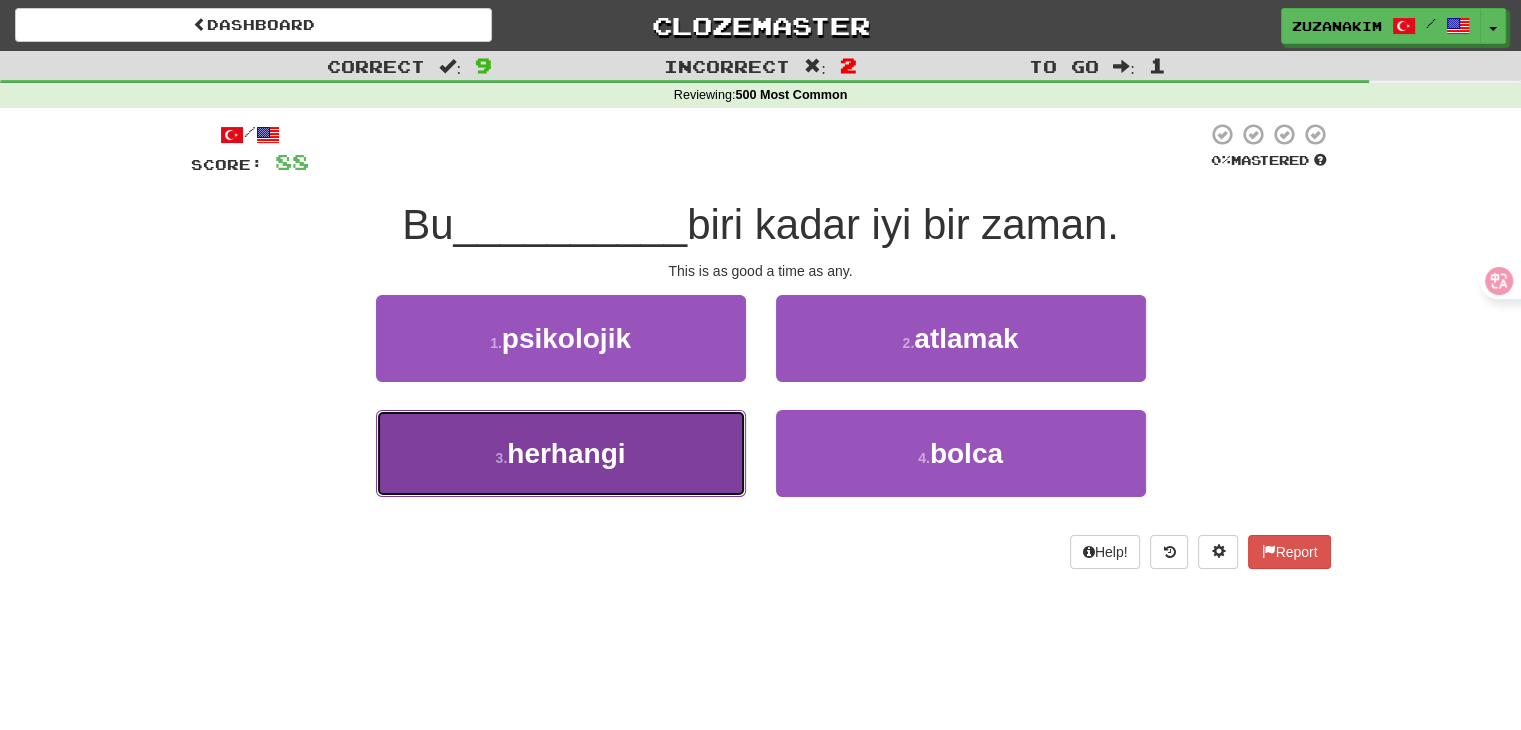 click on "3 .  herhangi" at bounding box center (561, 453) 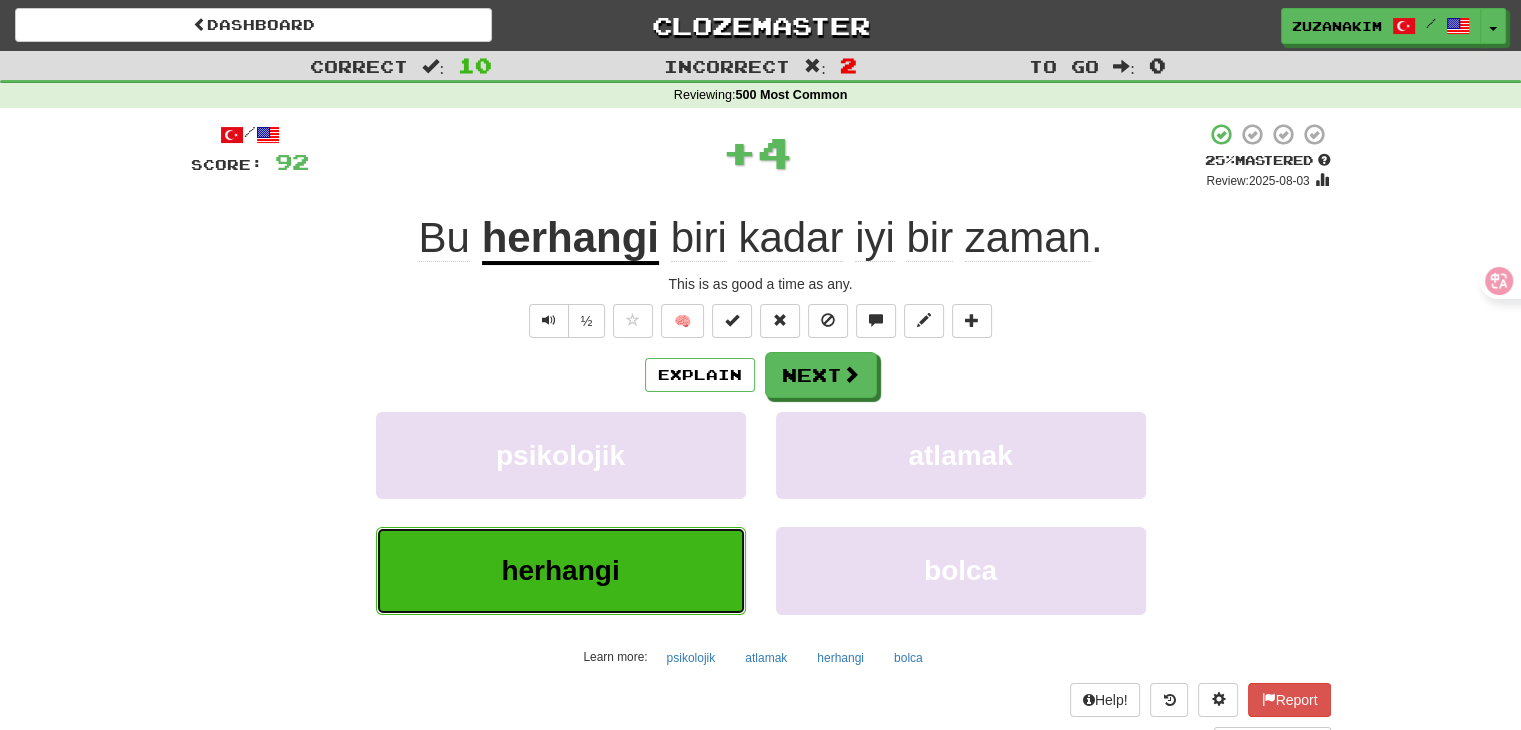 type 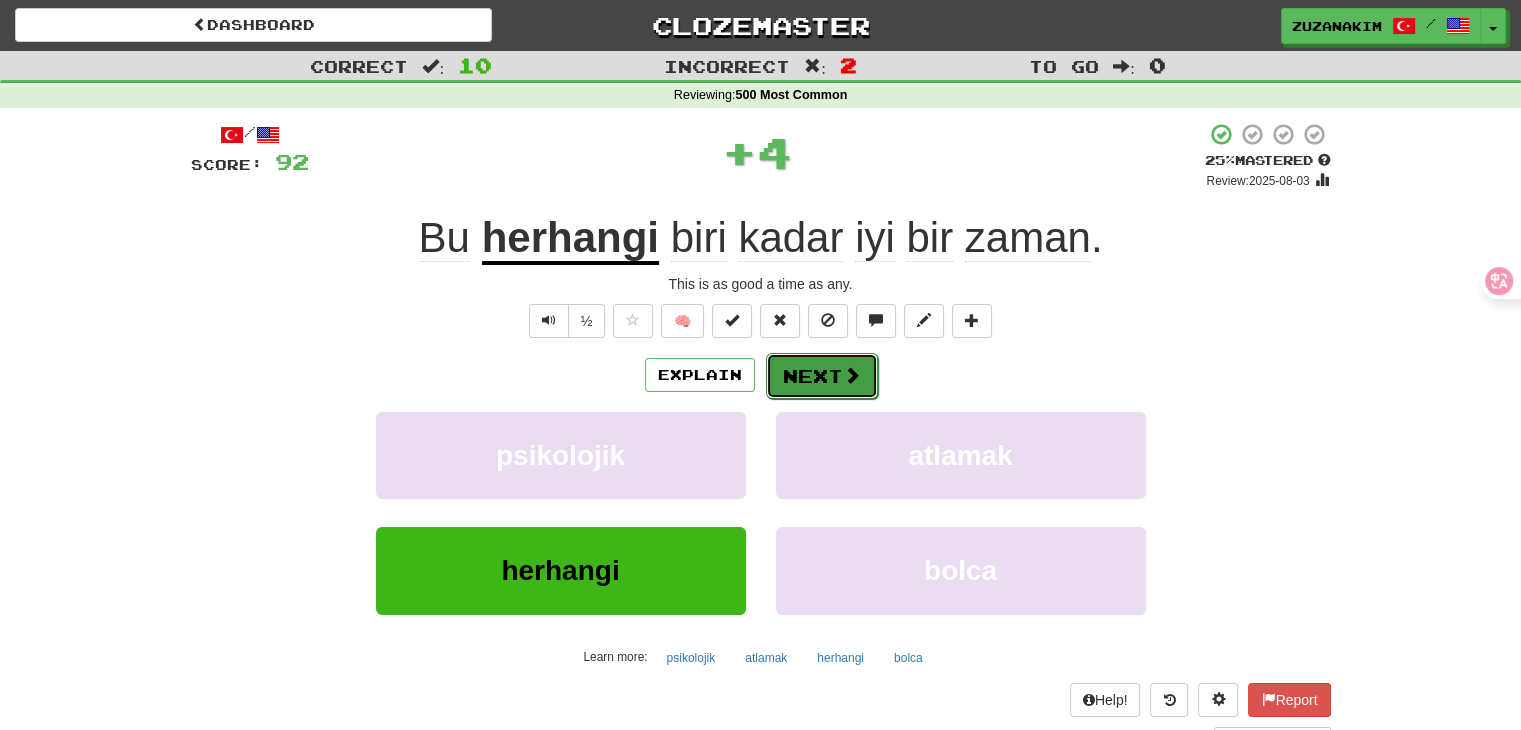 click on "Next" at bounding box center [822, 376] 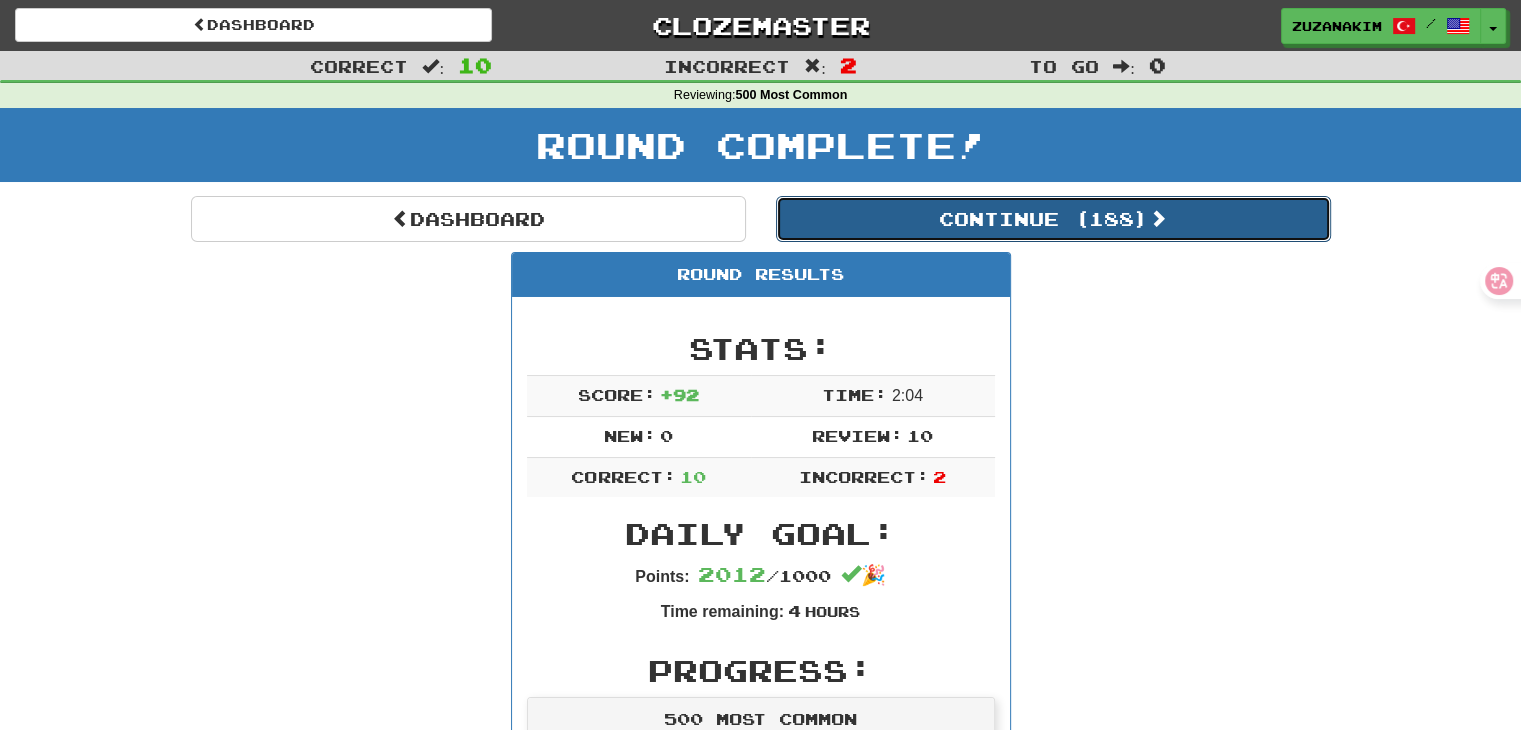 click on "Continue ( 188 )" at bounding box center [1053, 219] 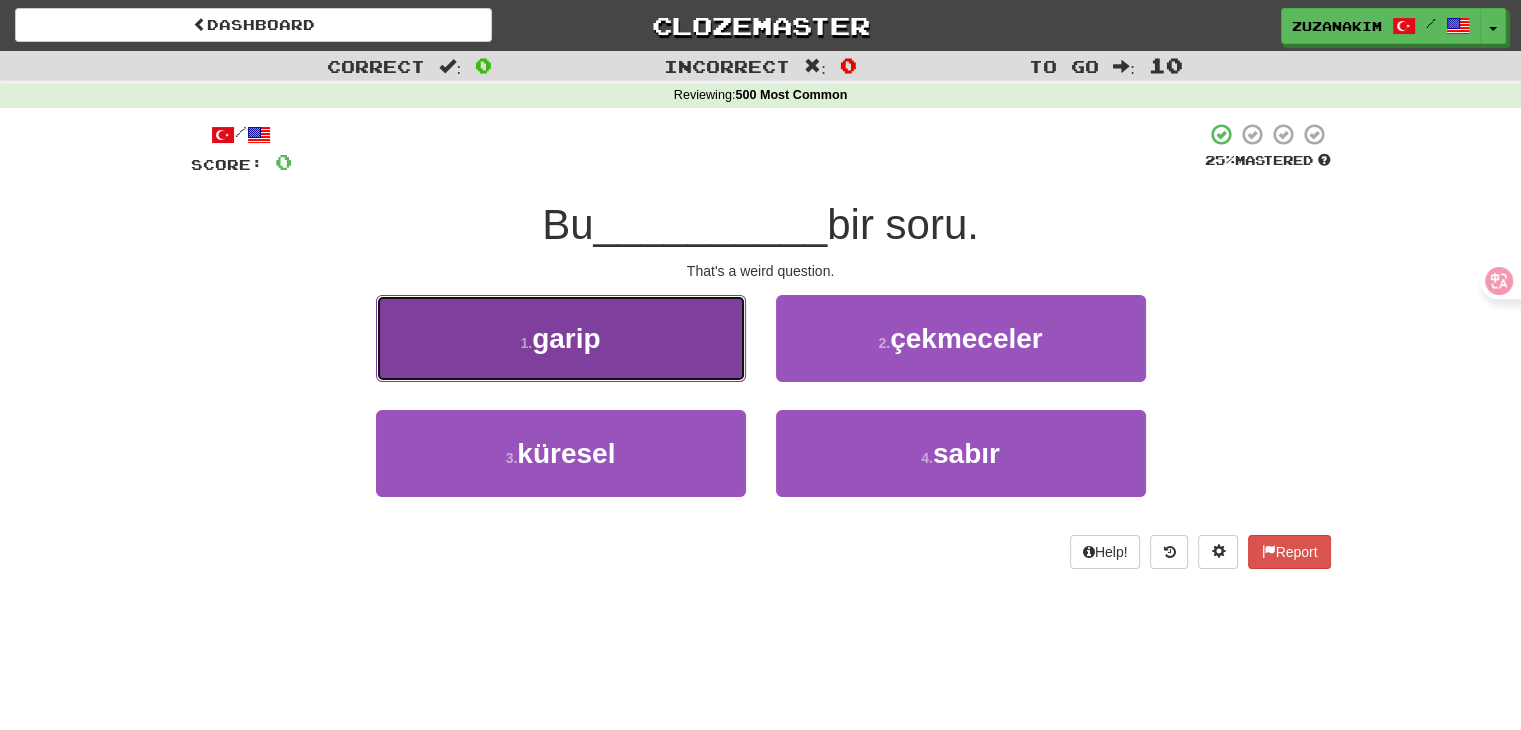 click on "1 .  garip" at bounding box center (561, 338) 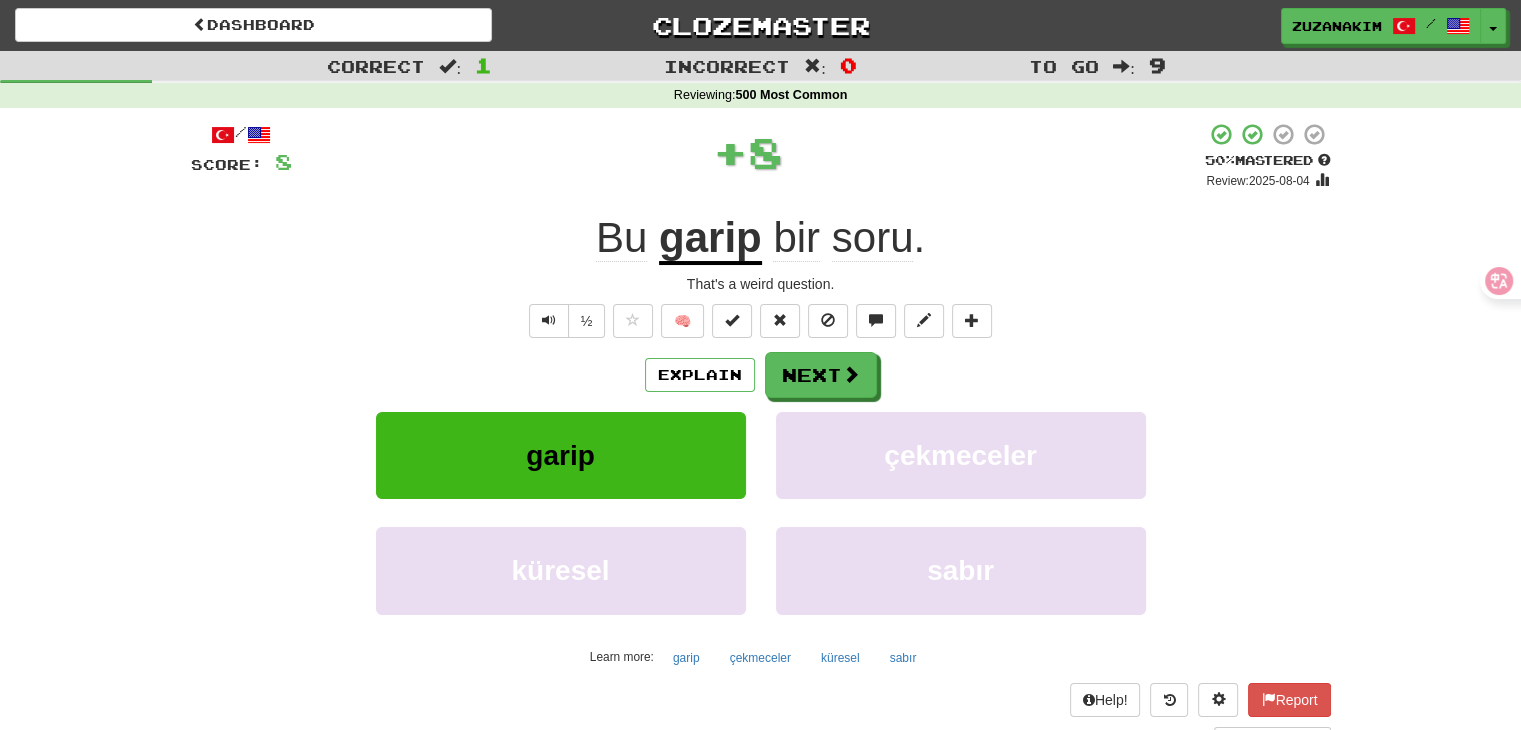 click on "garip" at bounding box center (710, 239) 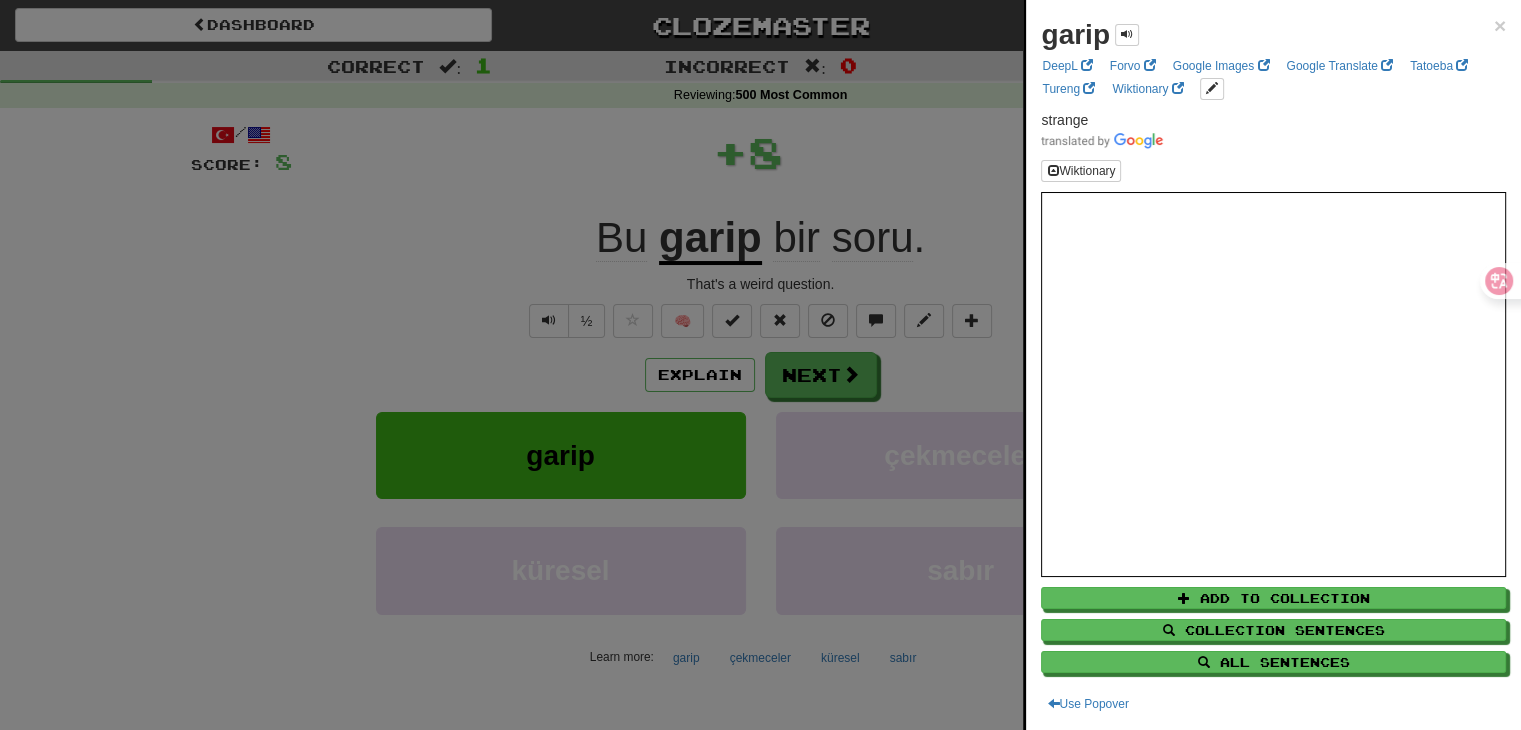 click at bounding box center (760, 365) 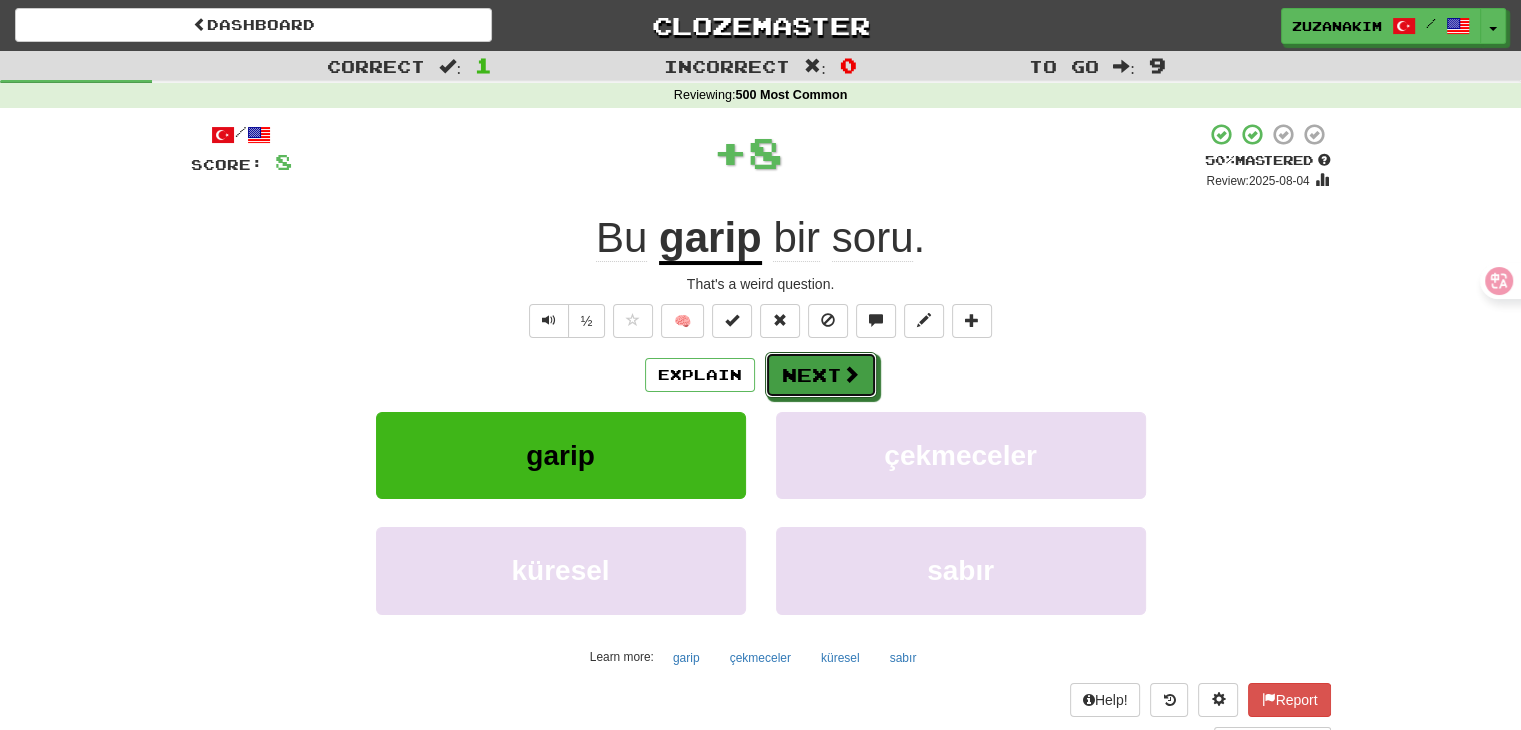 click on "Next" at bounding box center (821, 375) 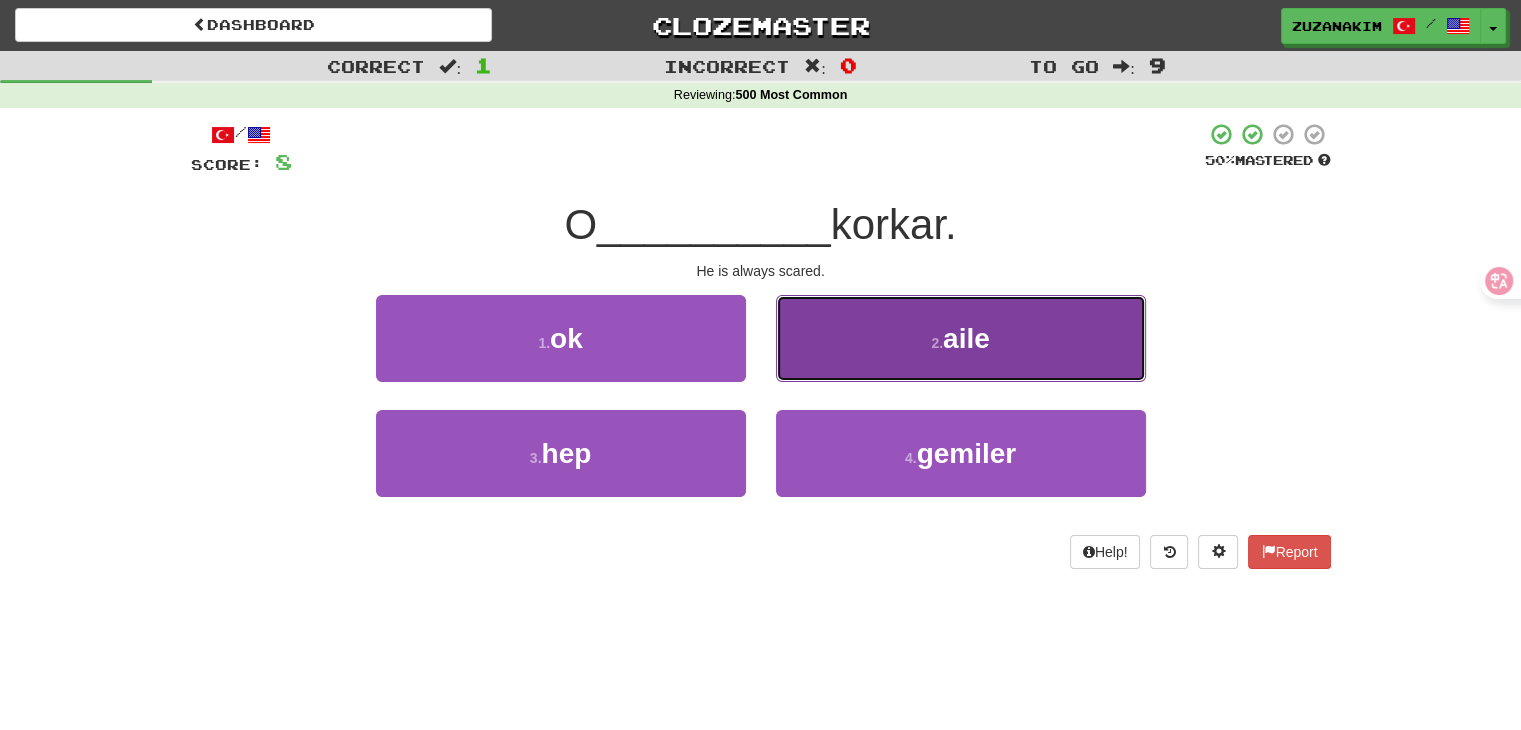 click on "2 .  aile" at bounding box center (961, 338) 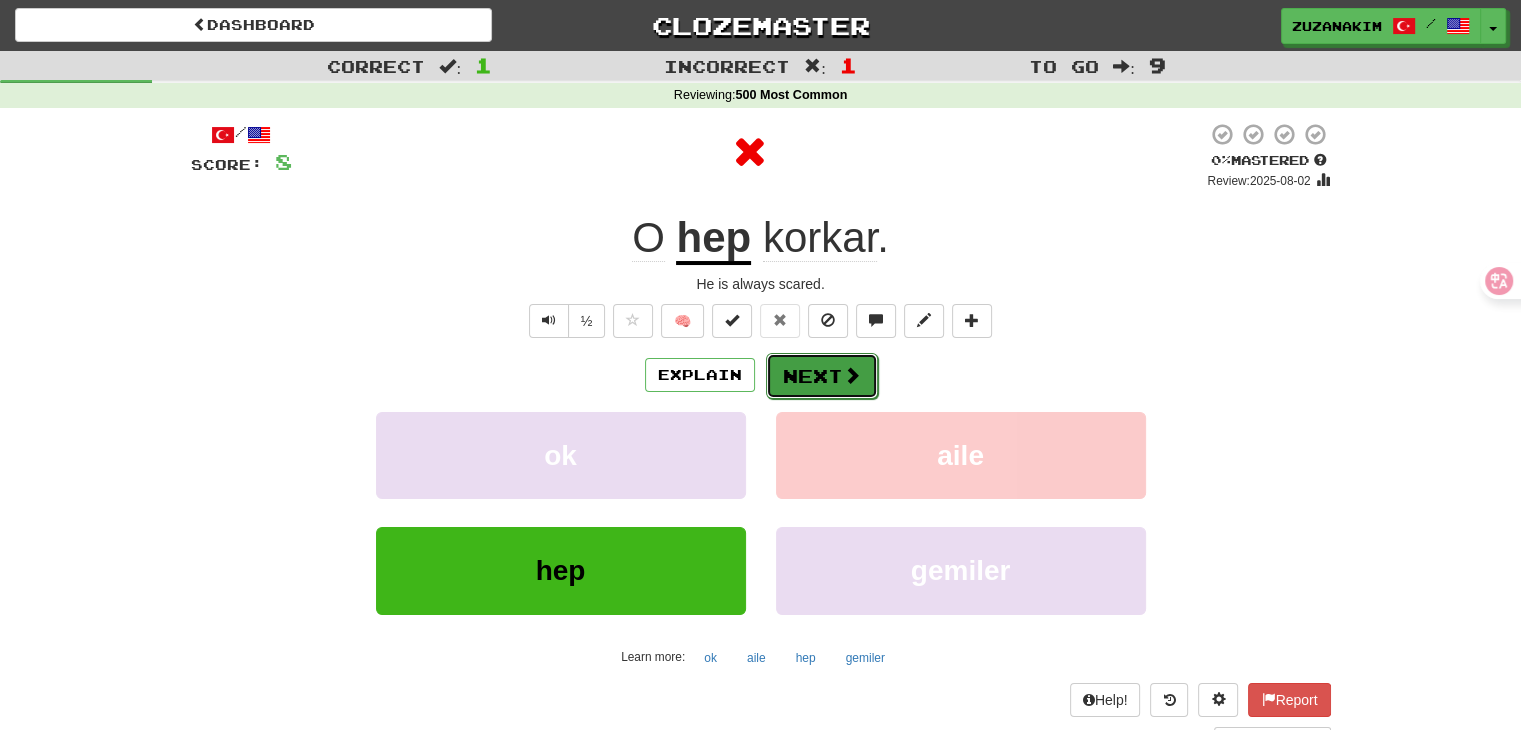 click on "Next" at bounding box center (822, 376) 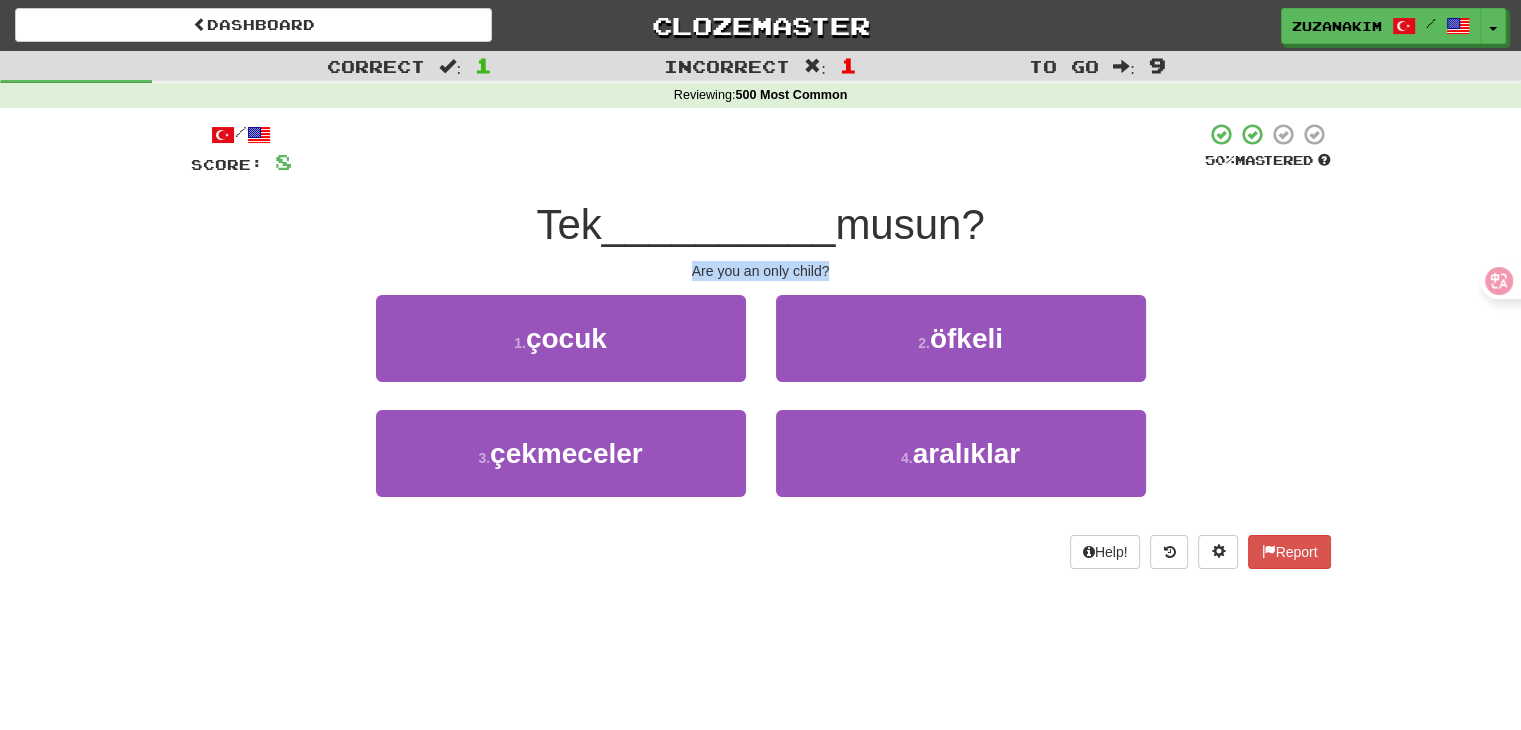 drag, startPoint x: 667, startPoint y: 279, endPoint x: 850, endPoint y: 280, distance: 183.00273 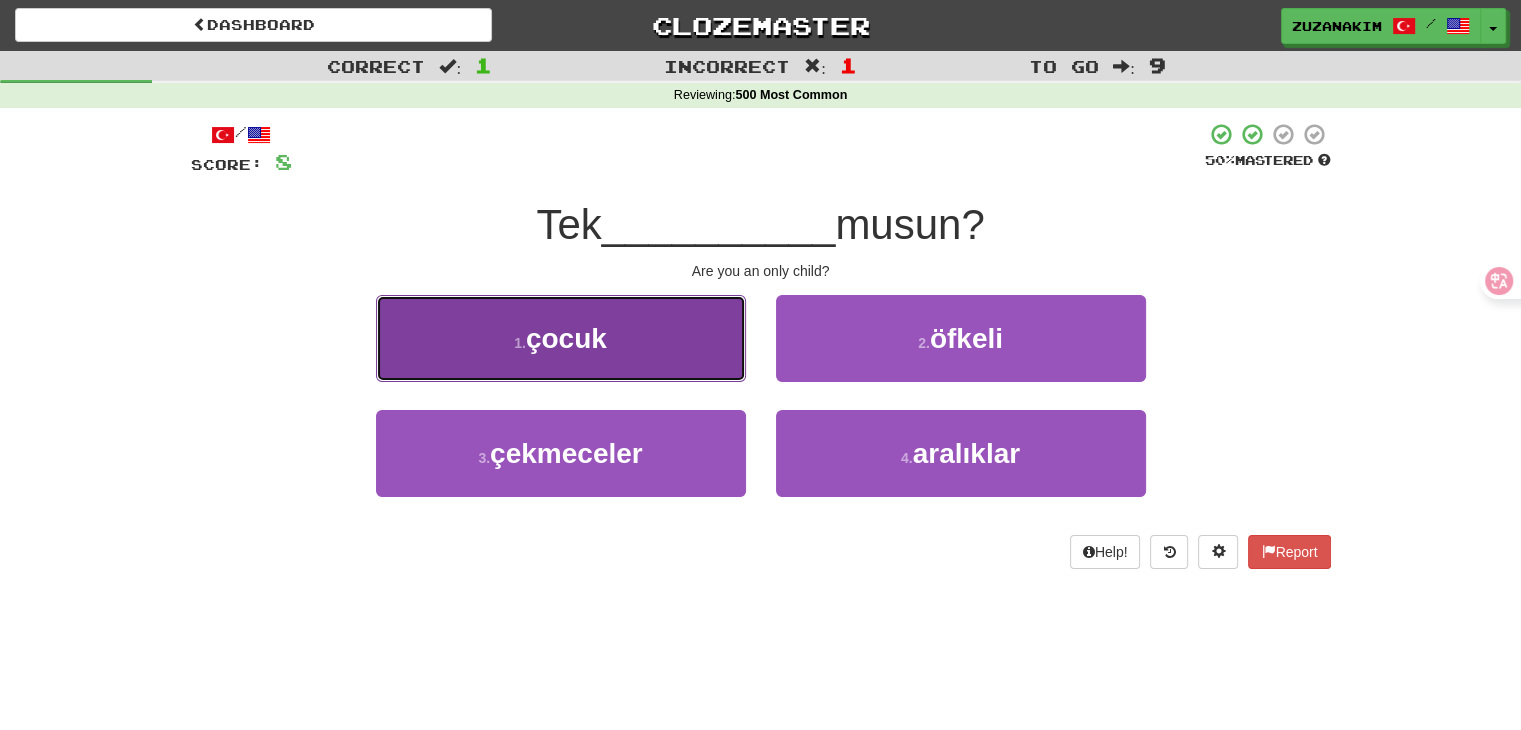 click on "1 .  çocuk" at bounding box center (561, 338) 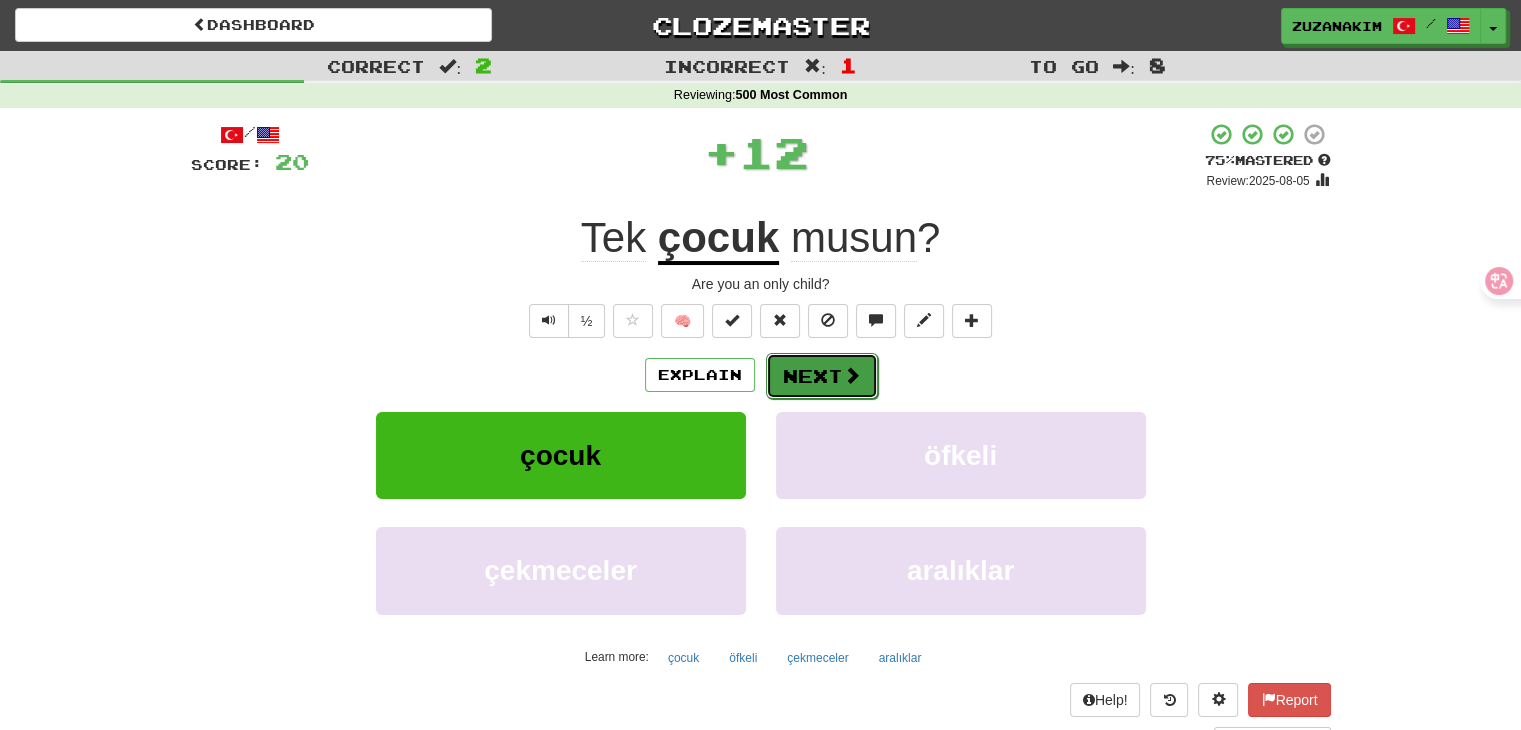 click on "Next" at bounding box center [822, 376] 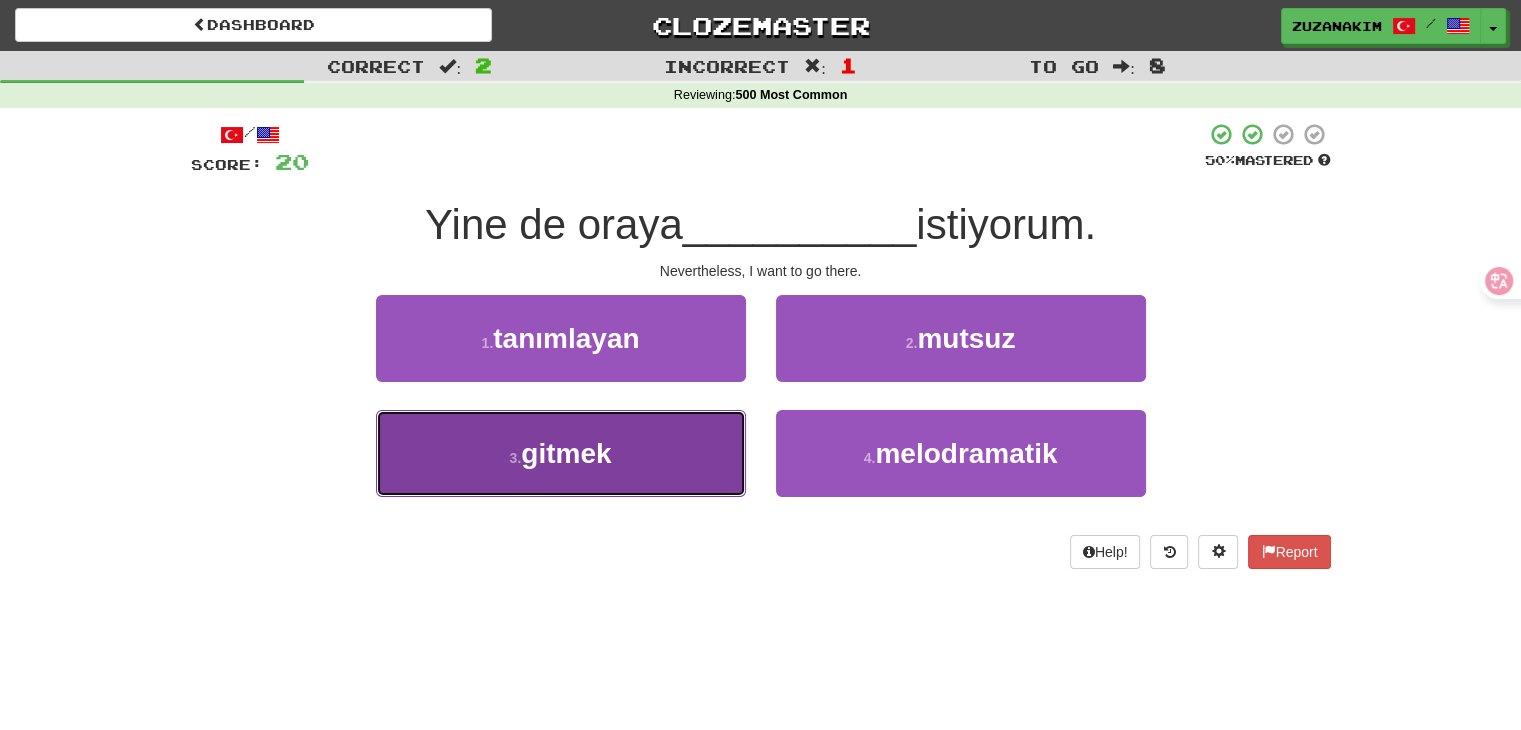 click on "3 .  gitmek" at bounding box center [561, 453] 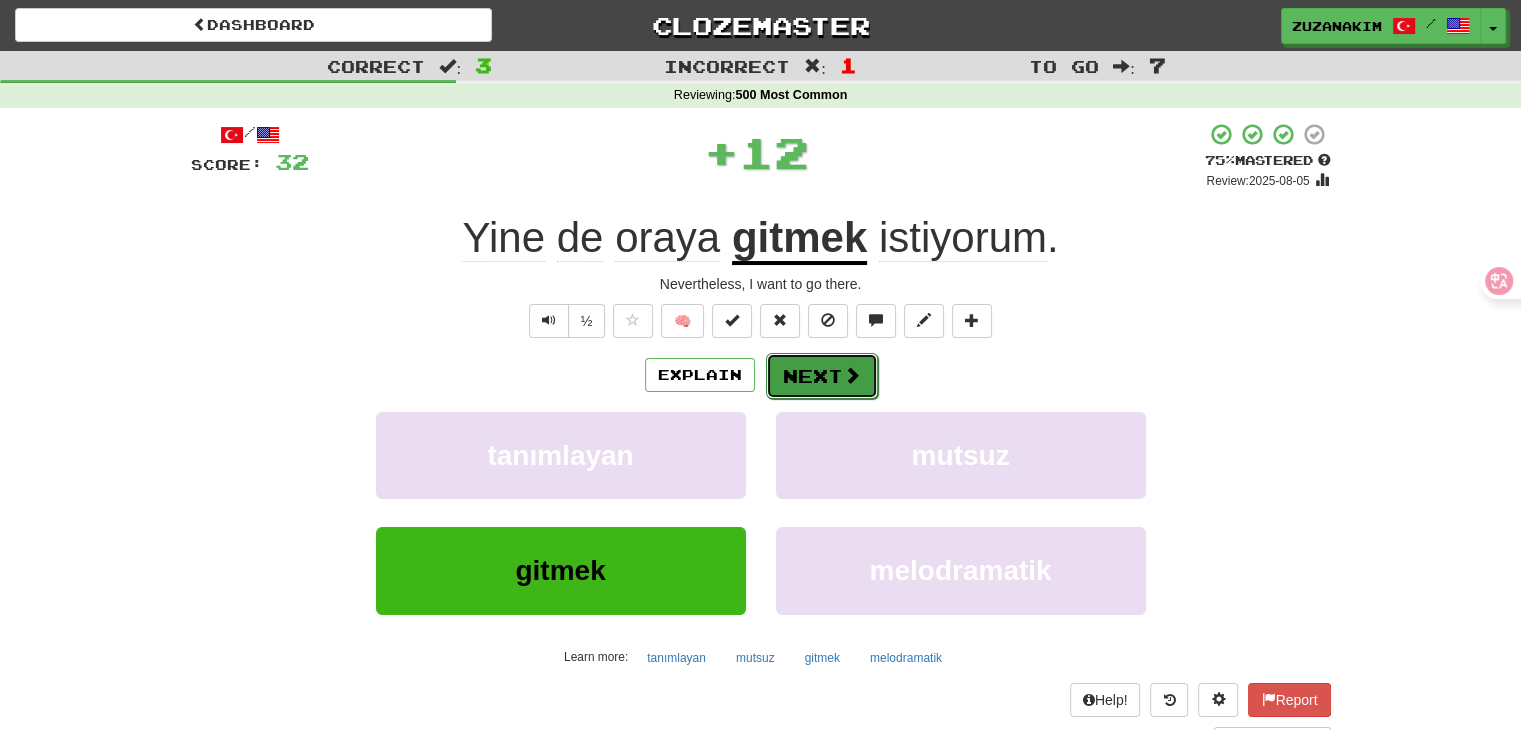 click at bounding box center [852, 375] 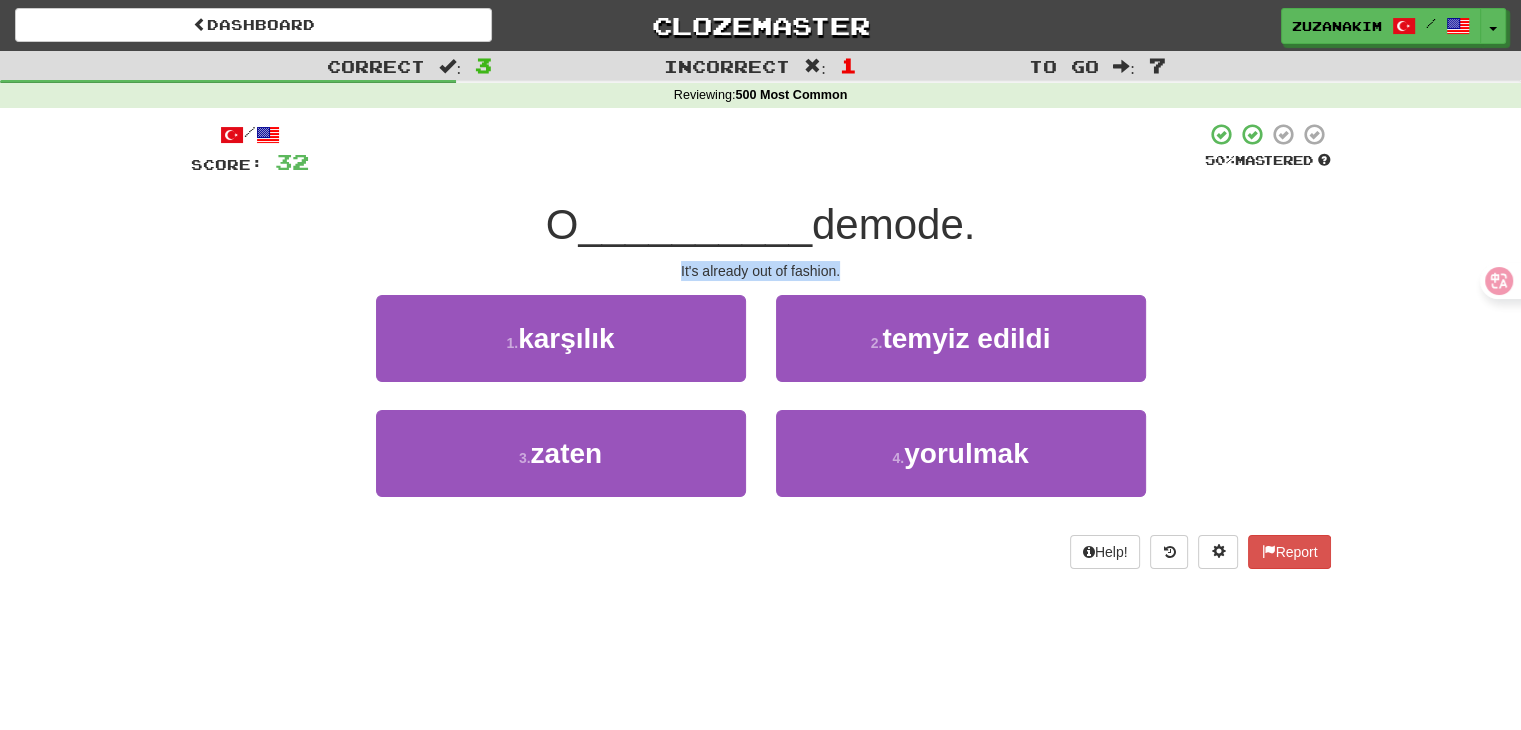 drag, startPoint x: 656, startPoint y: 265, endPoint x: 842, endPoint y: 265, distance: 186 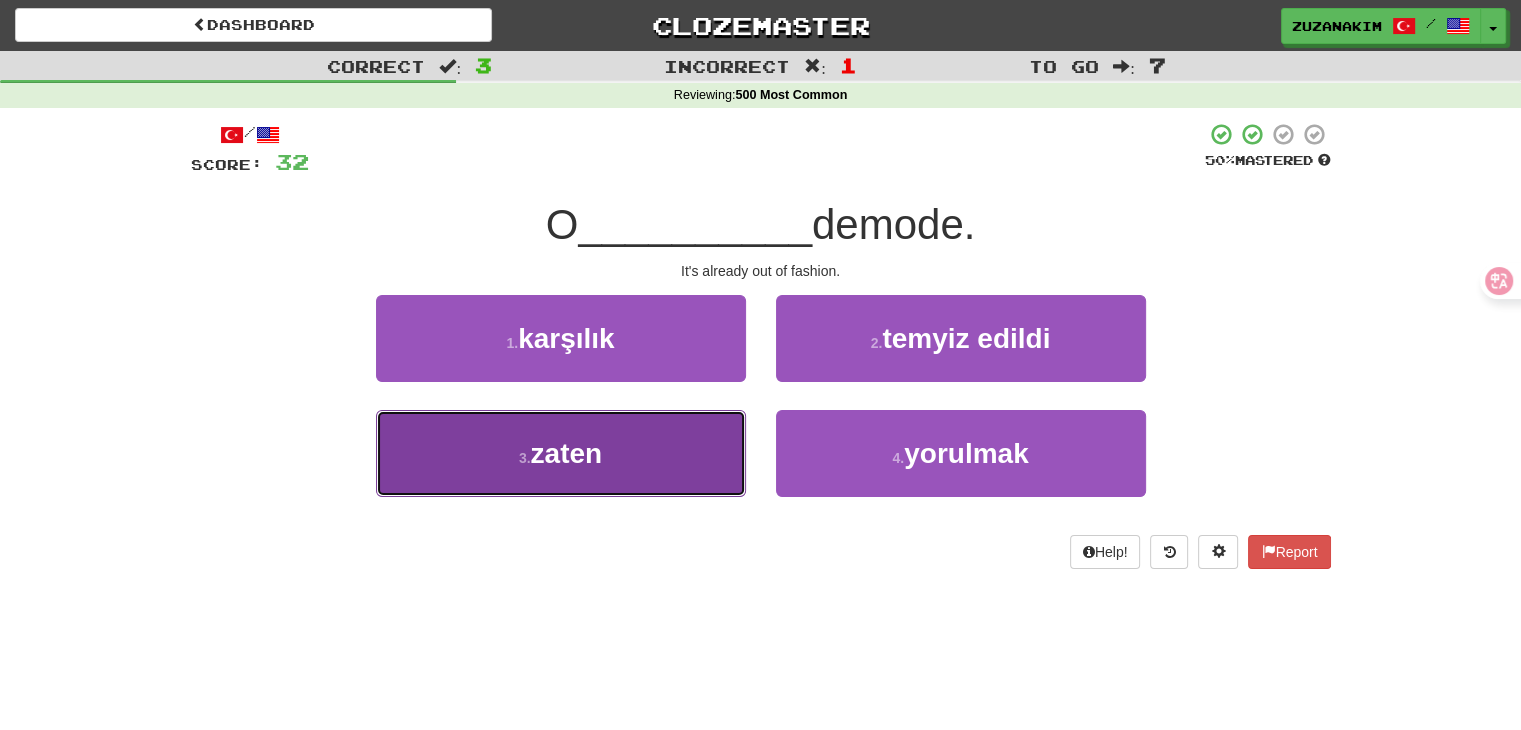 click on "3 .  zaten" at bounding box center (561, 453) 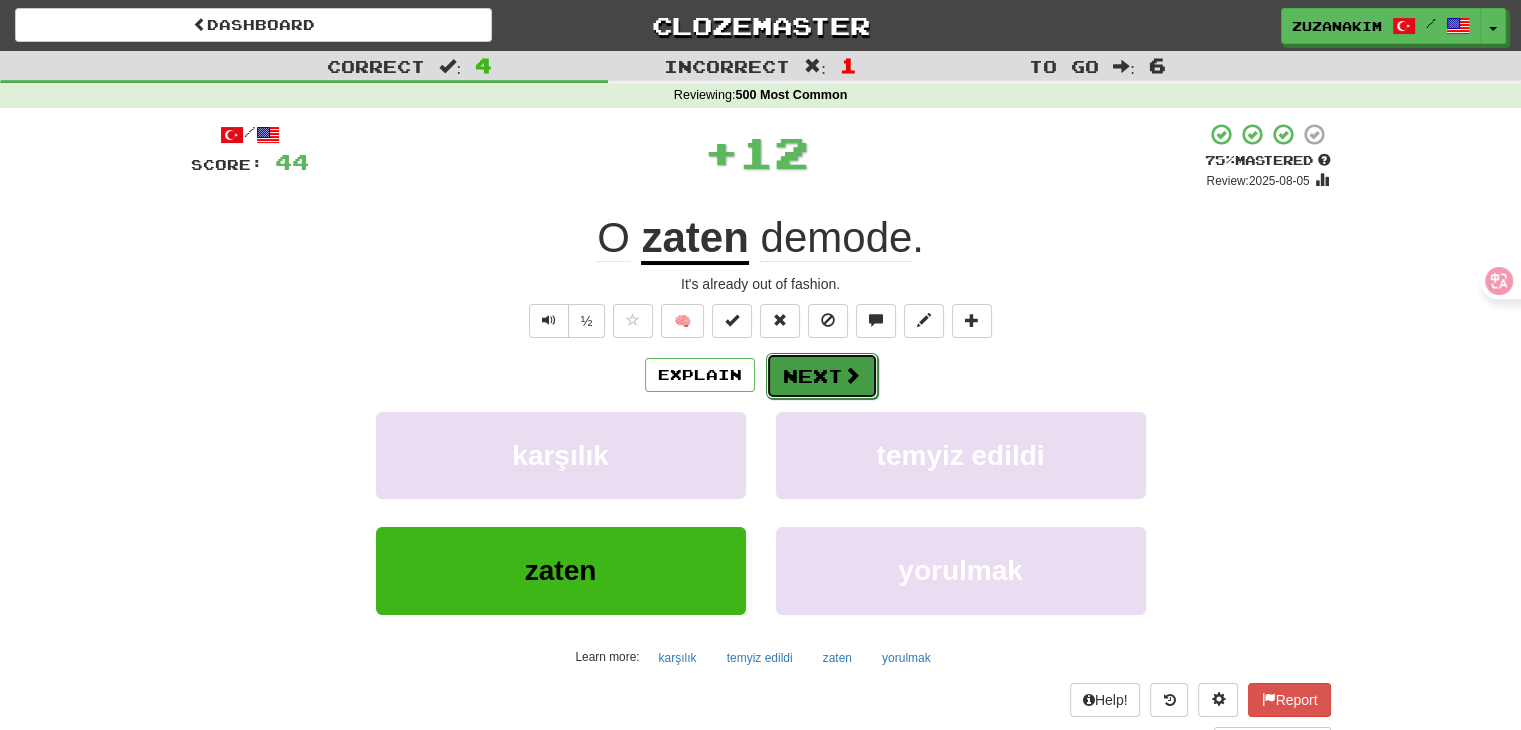 click on "Next" at bounding box center (822, 376) 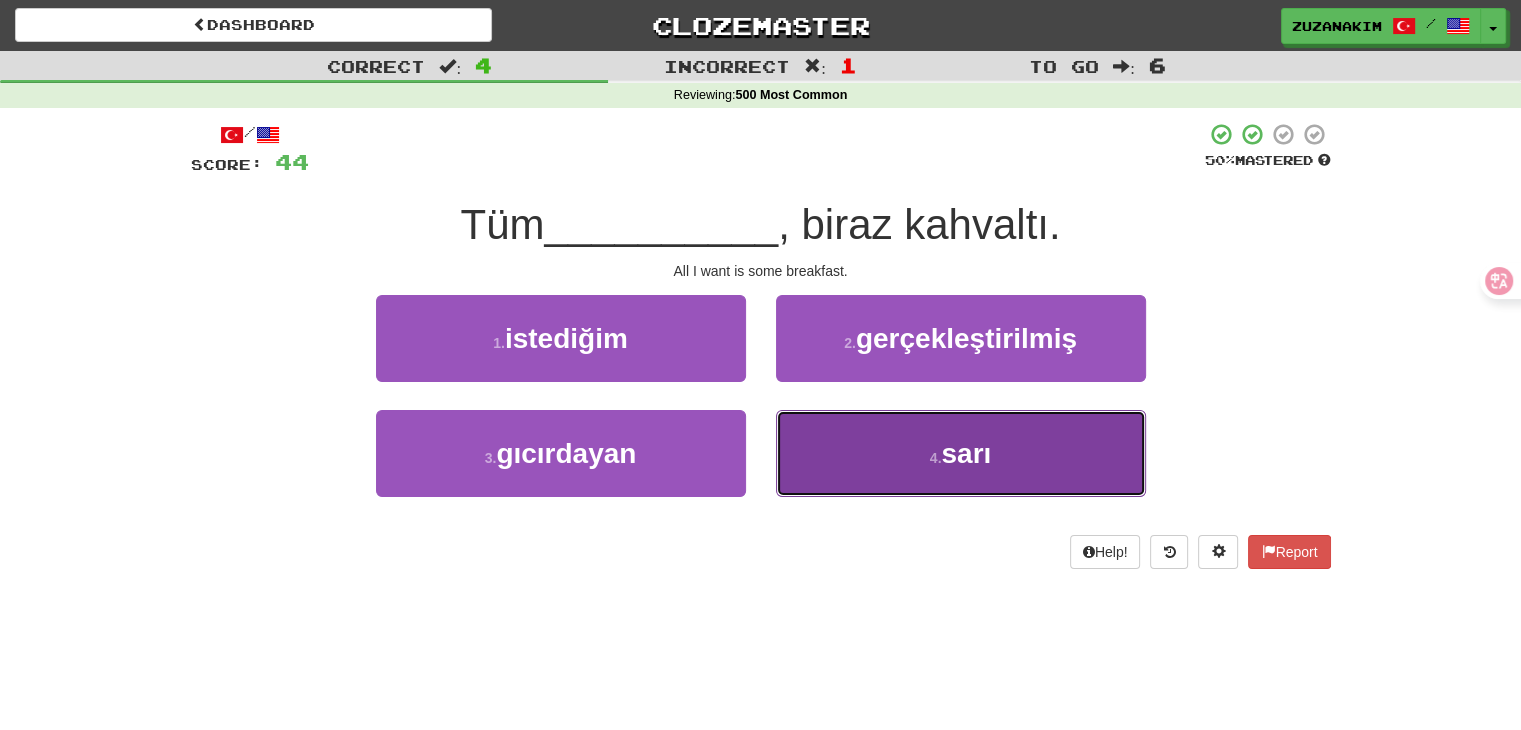 click on "4 .  sarı" at bounding box center (961, 453) 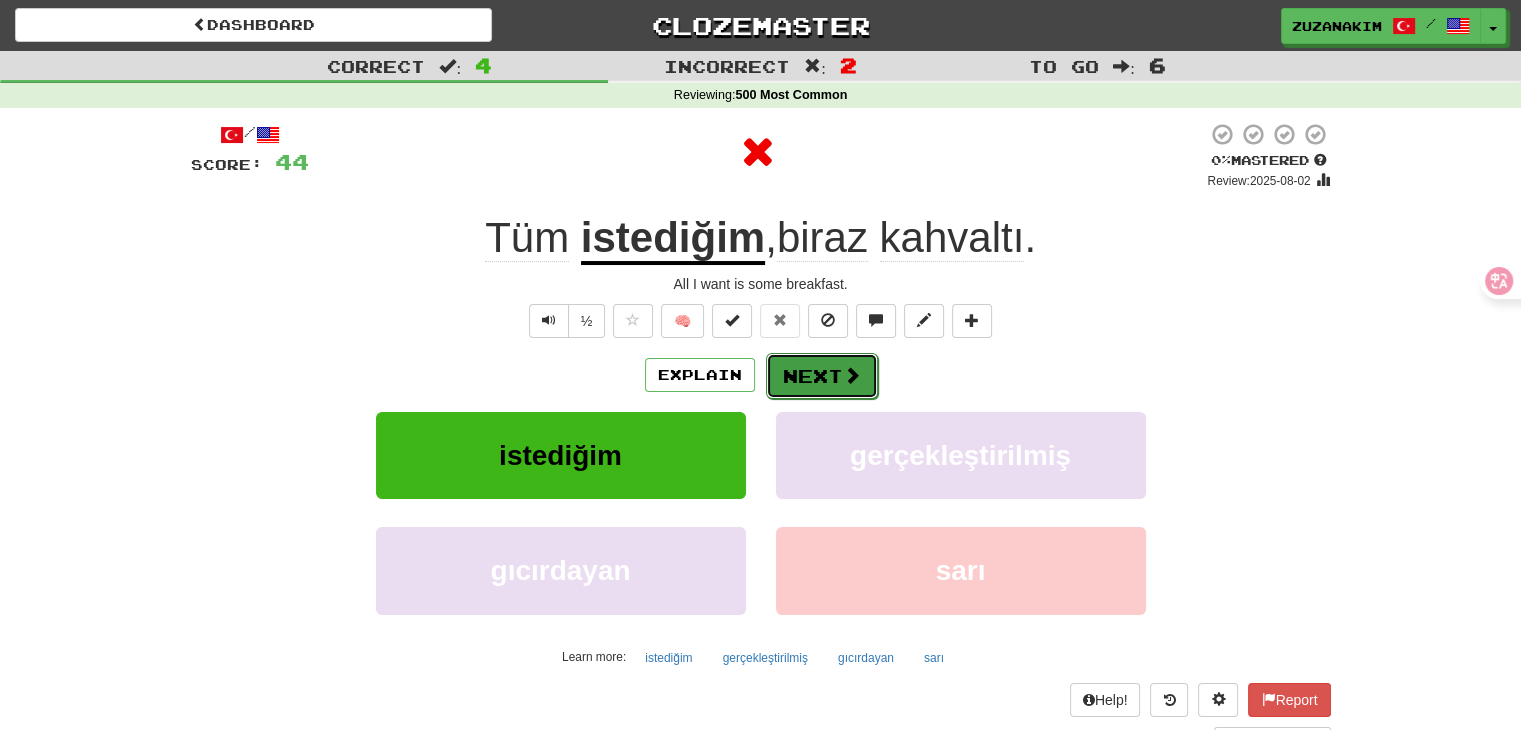 click on "Next" at bounding box center [822, 376] 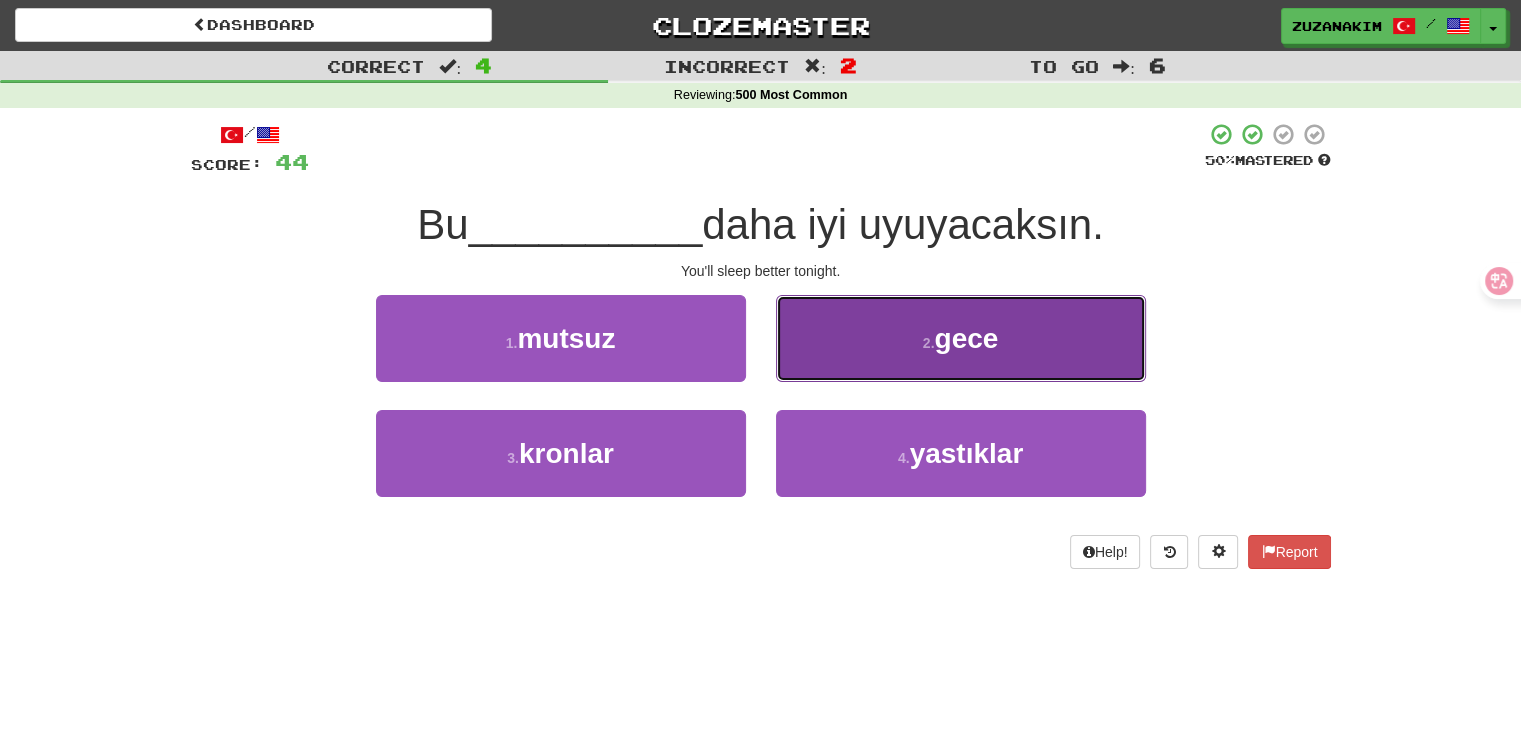 click on "2 .  gece" at bounding box center (961, 338) 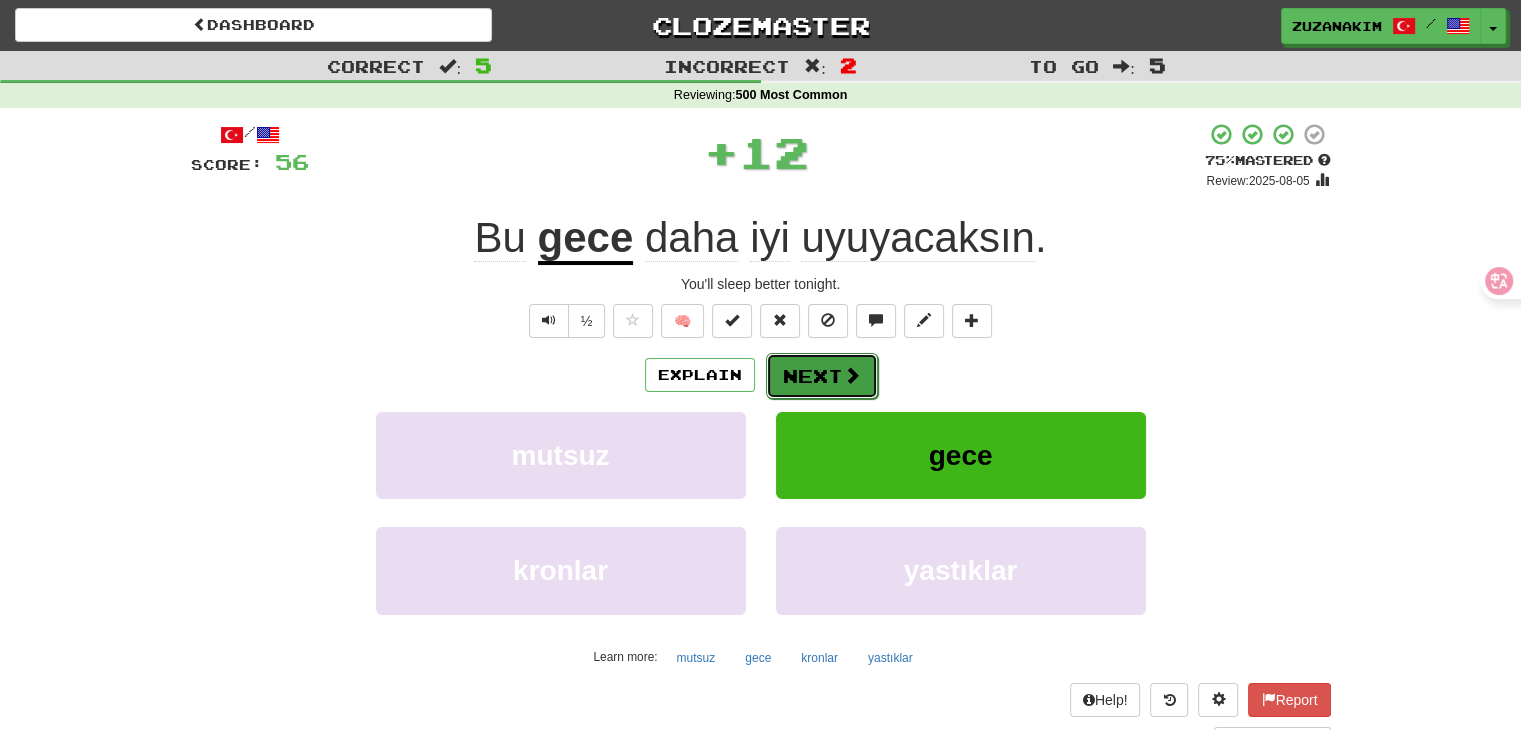 click on "Next" at bounding box center (822, 376) 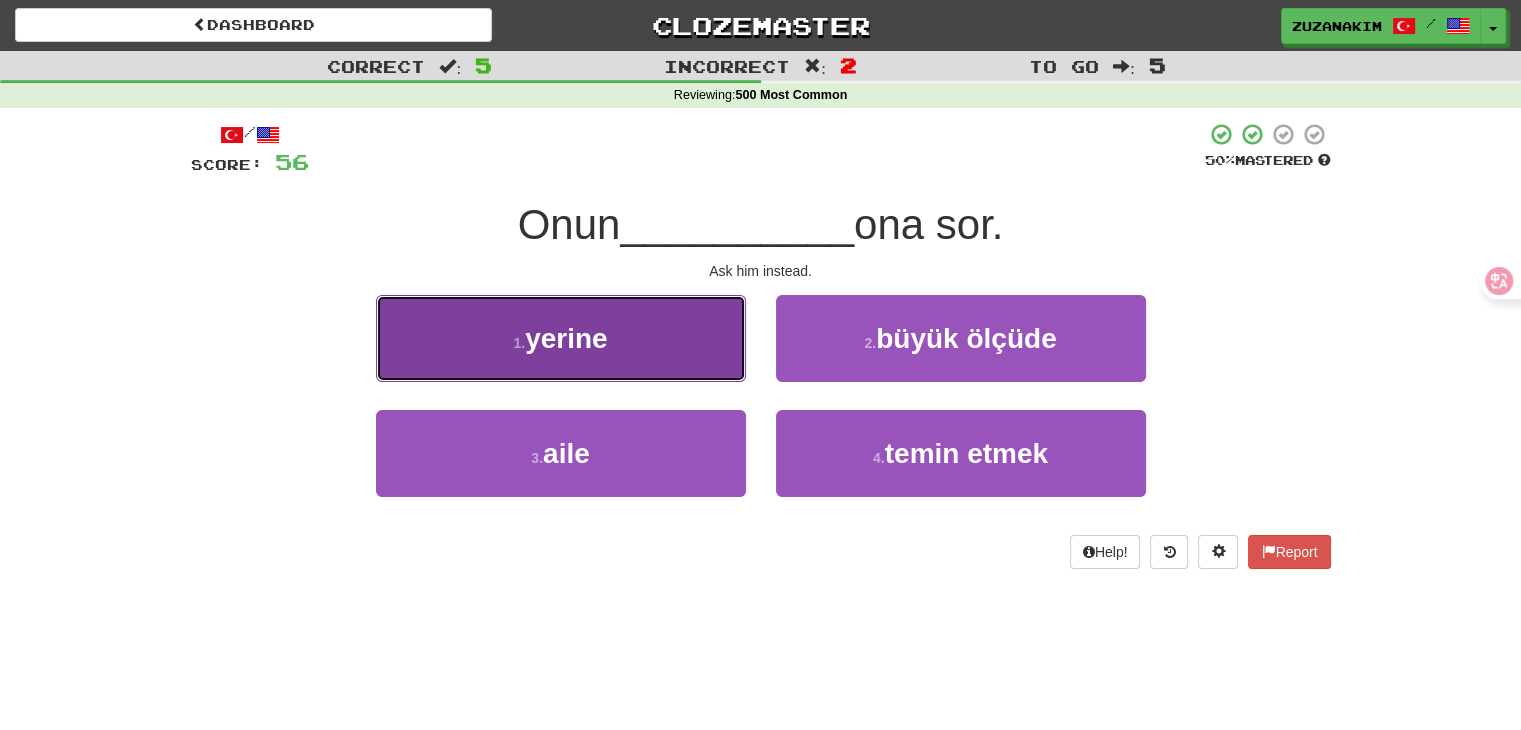 click on "1 .  yerine" at bounding box center (561, 338) 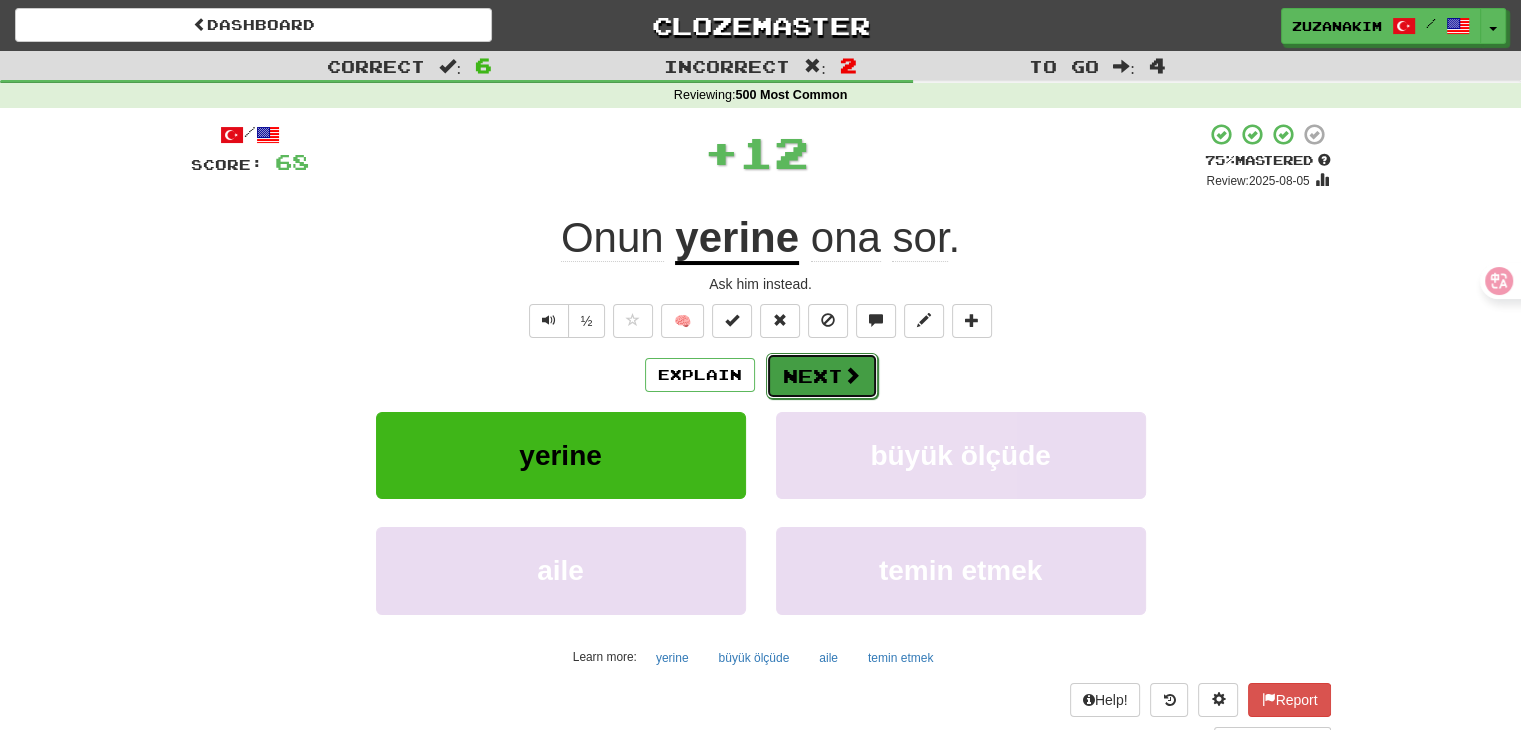 click on "Next" at bounding box center [822, 376] 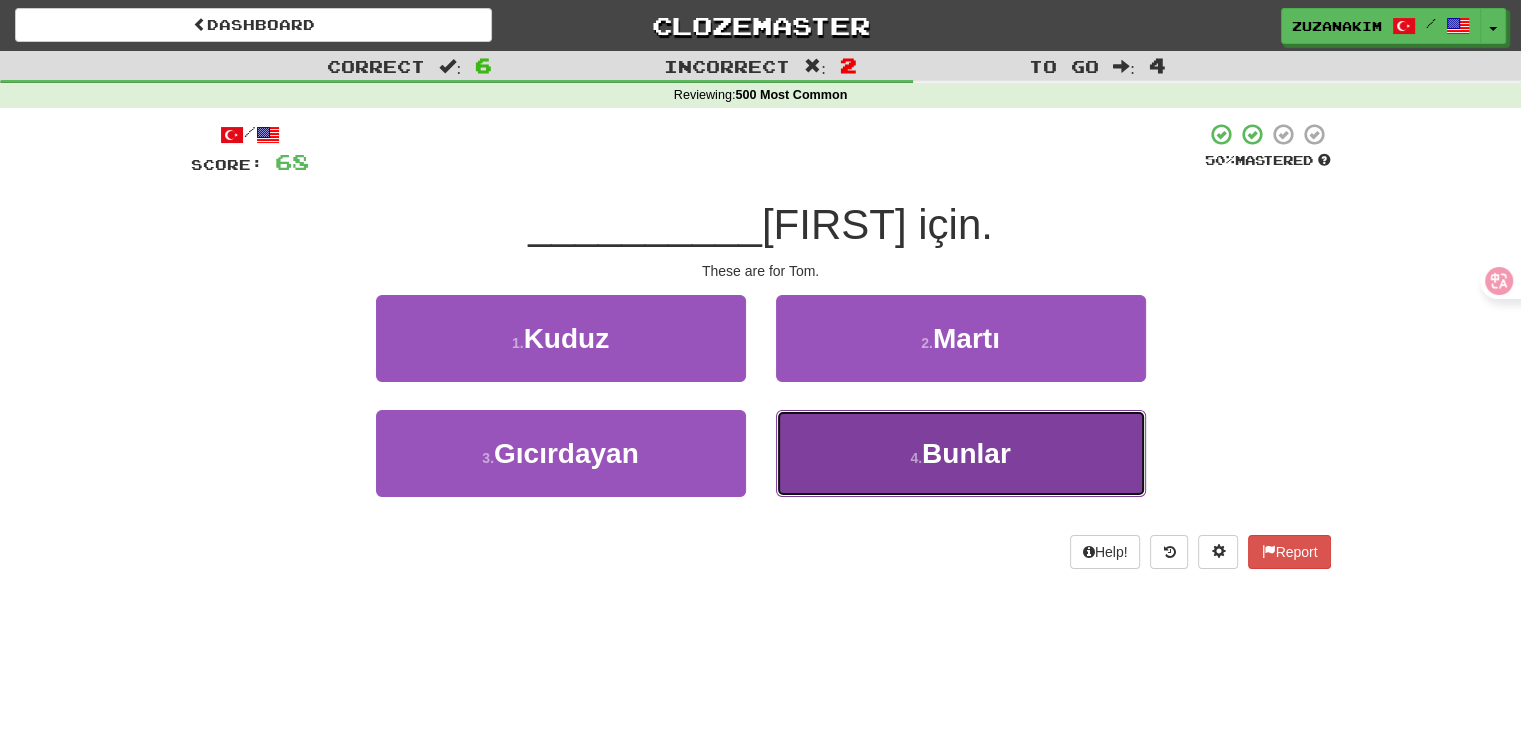 click on "Bunlar" at bounding box center (966, 453) 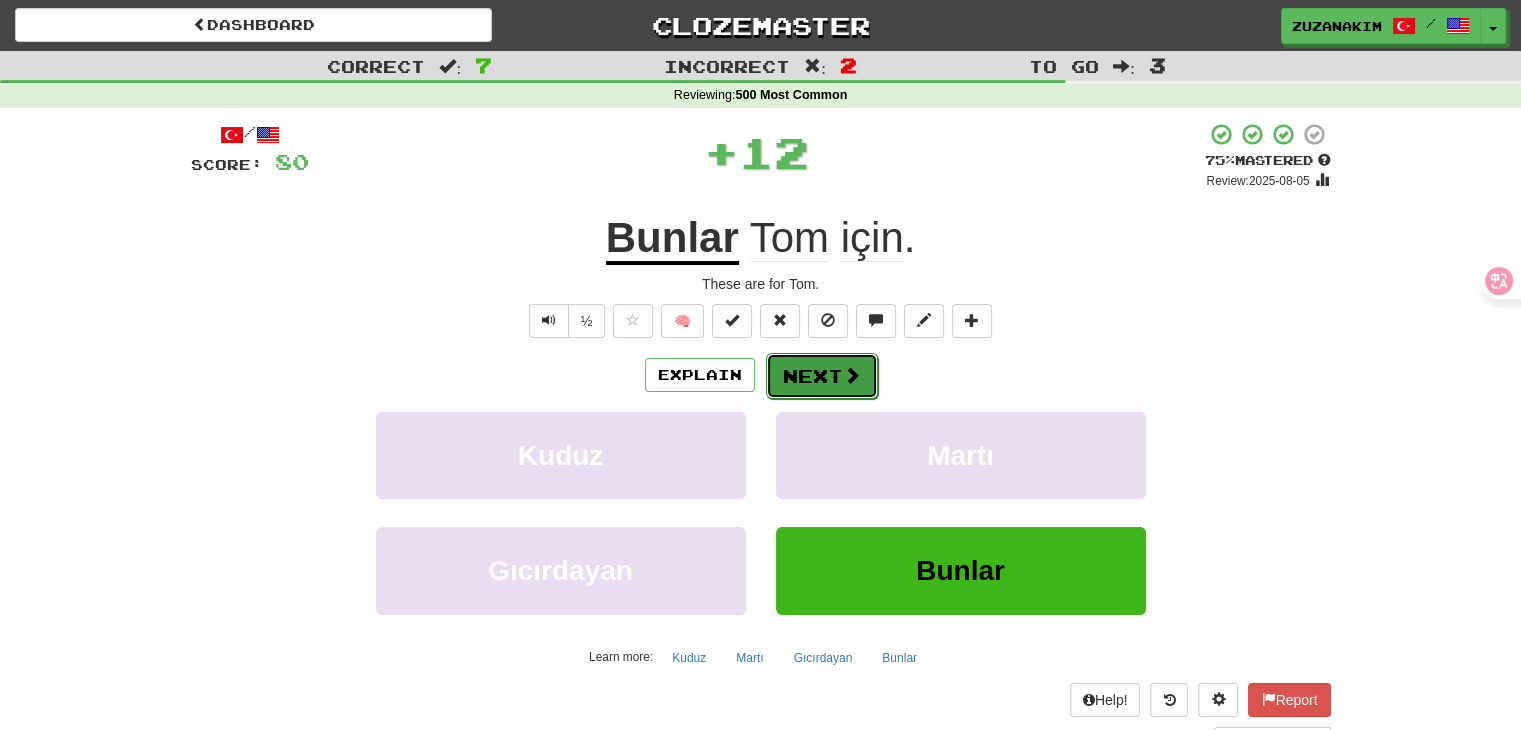 click on "Next" at bounding box center [822, 376] 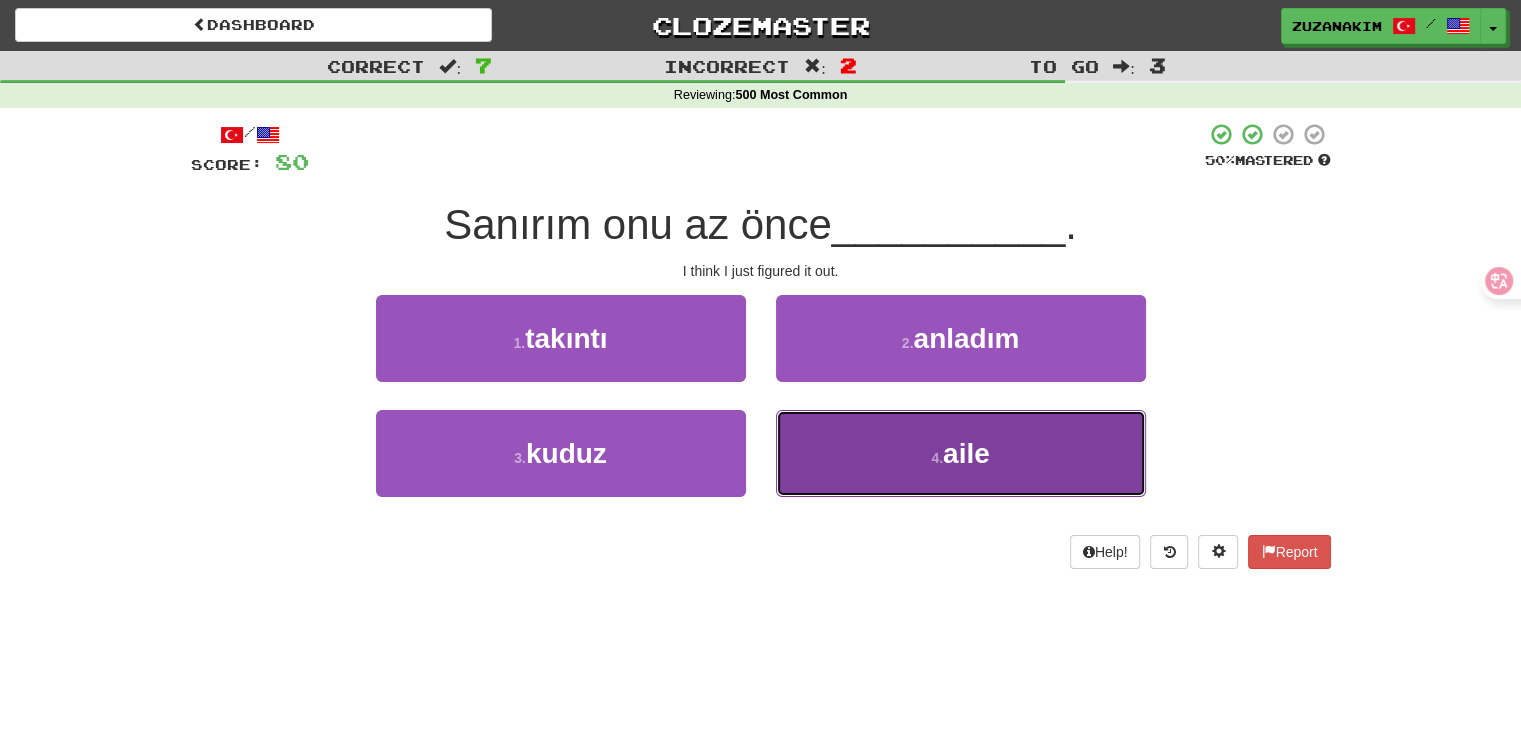 click on "4 .  aile" at bounding box center (961, 453) 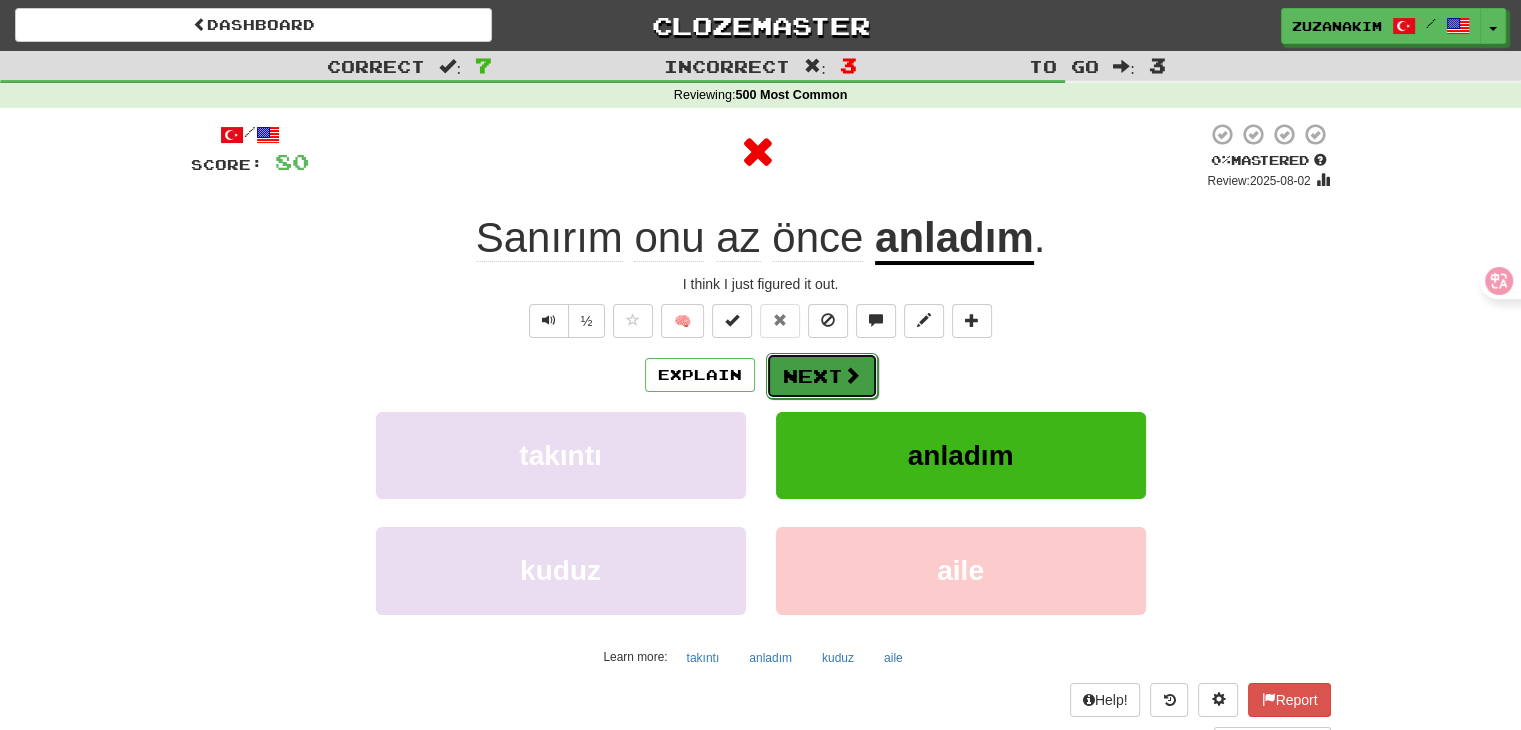 click on "Next" at bounding box center [822, 376] 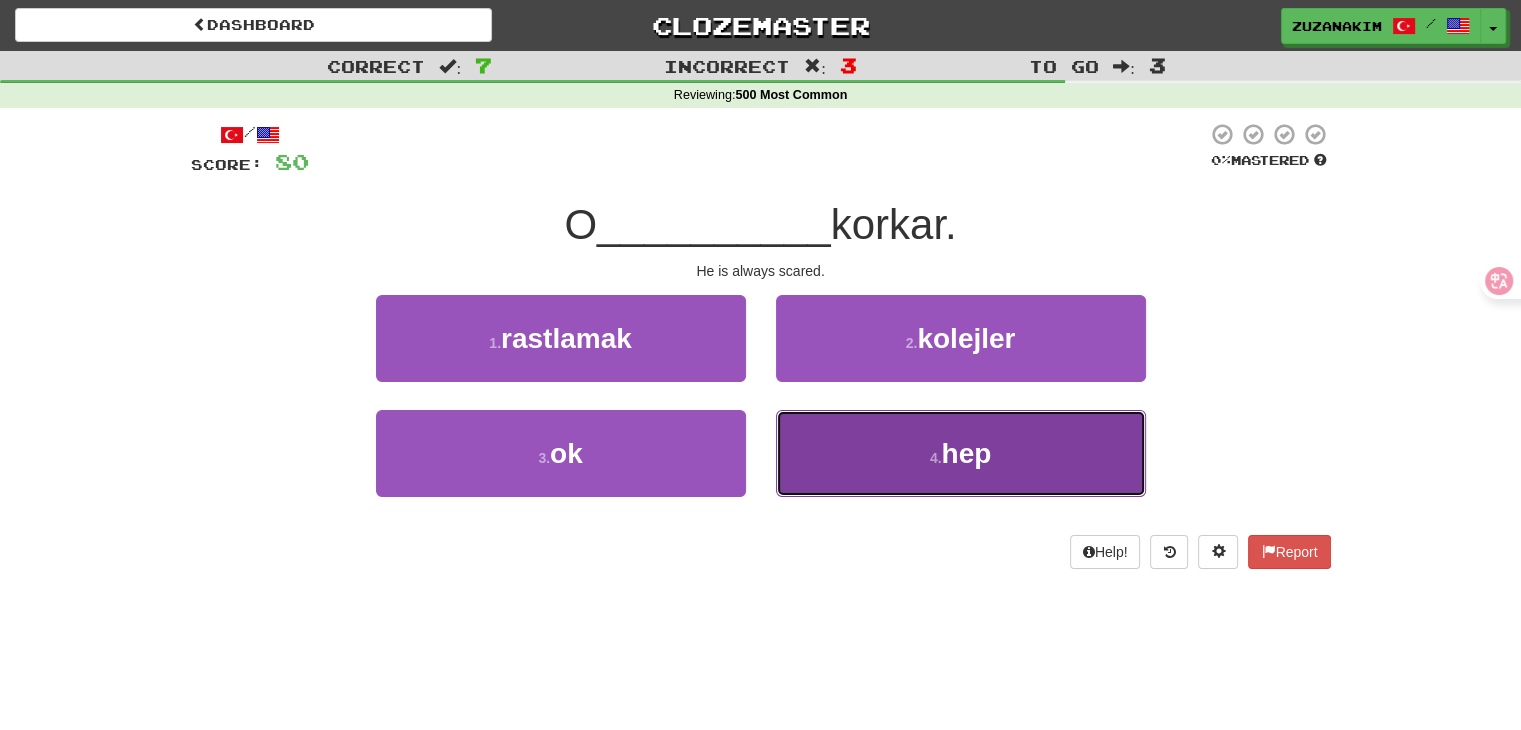 click on "hep" at bounding box center [966, 453] 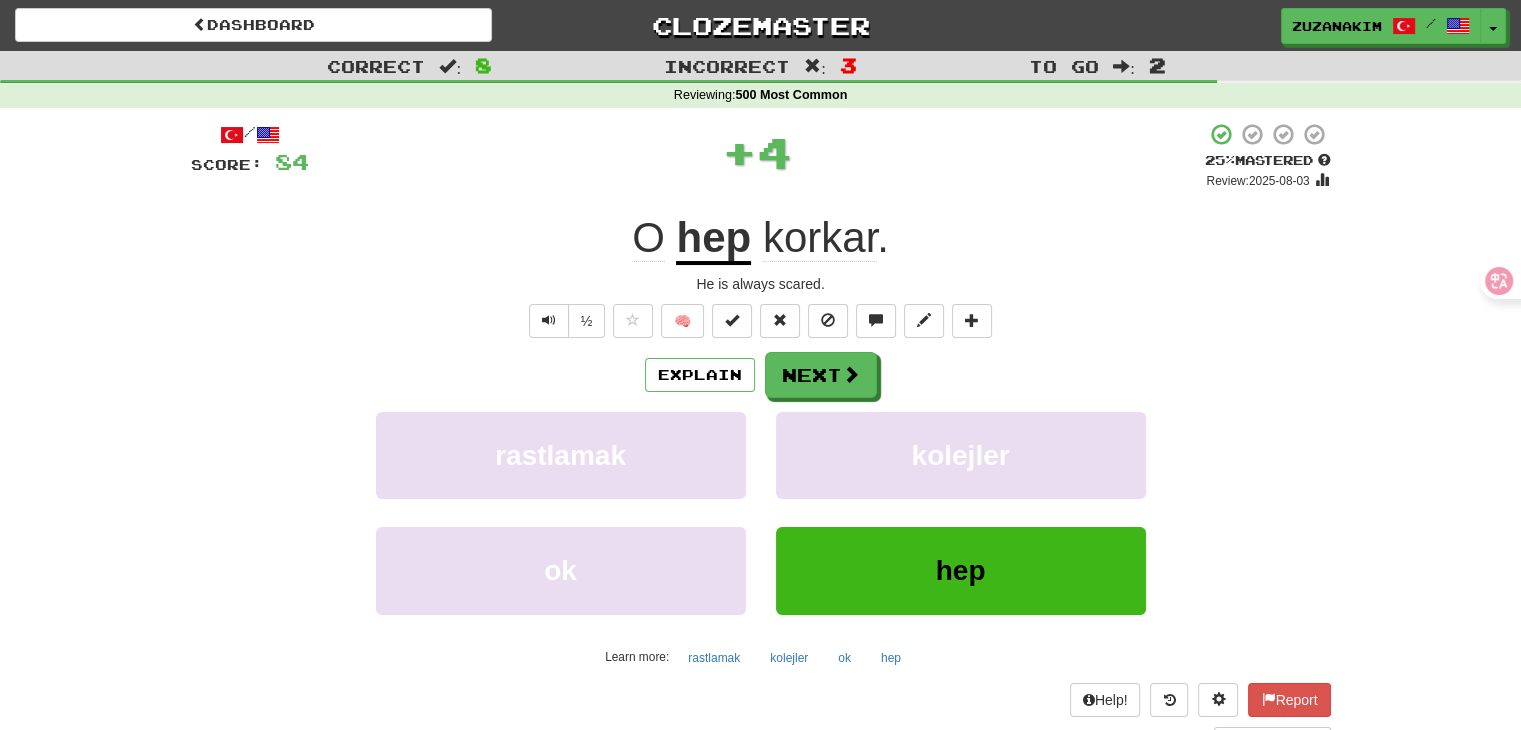 click on "Explain Next" at bounding box center (761, 375) 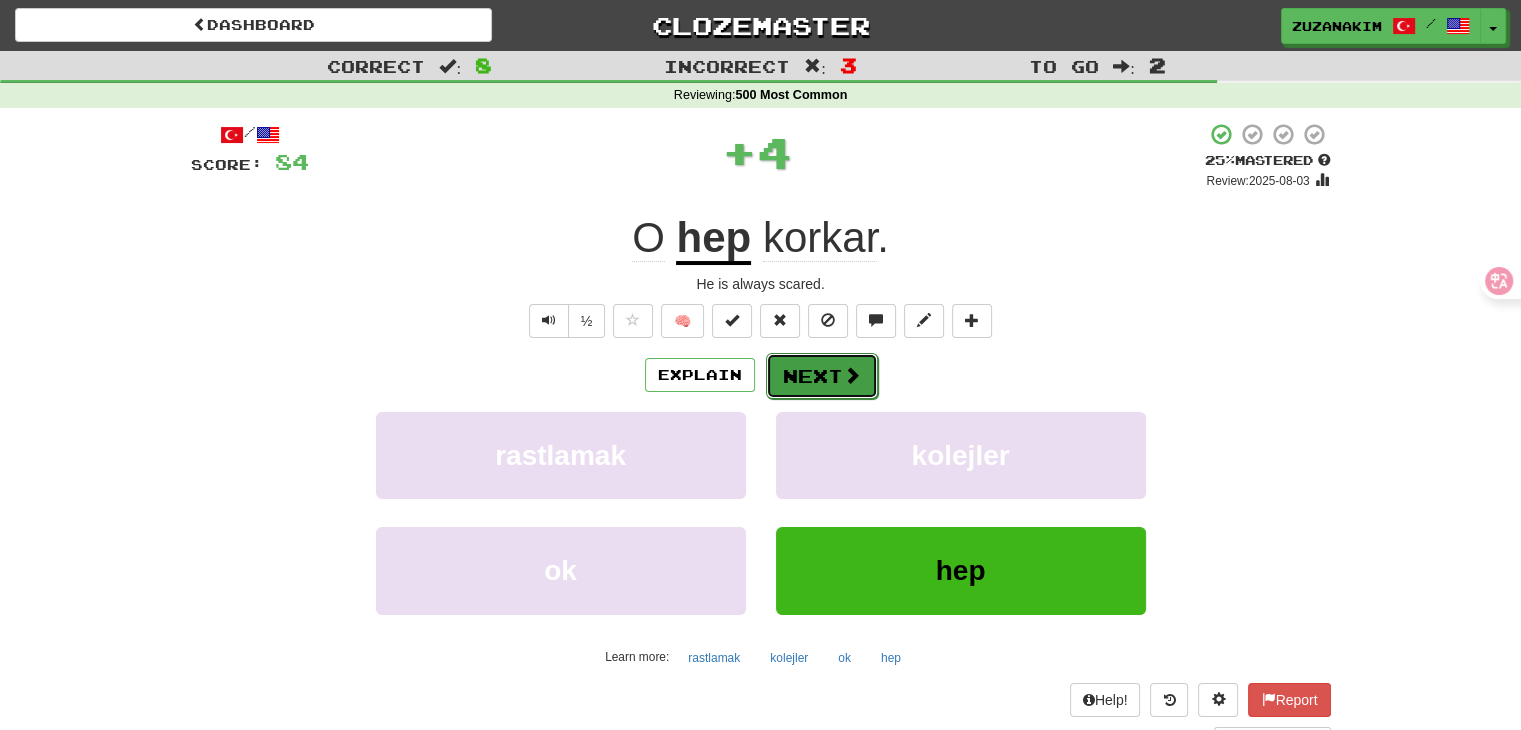 click on "Next" at bounding box center (822, 376) 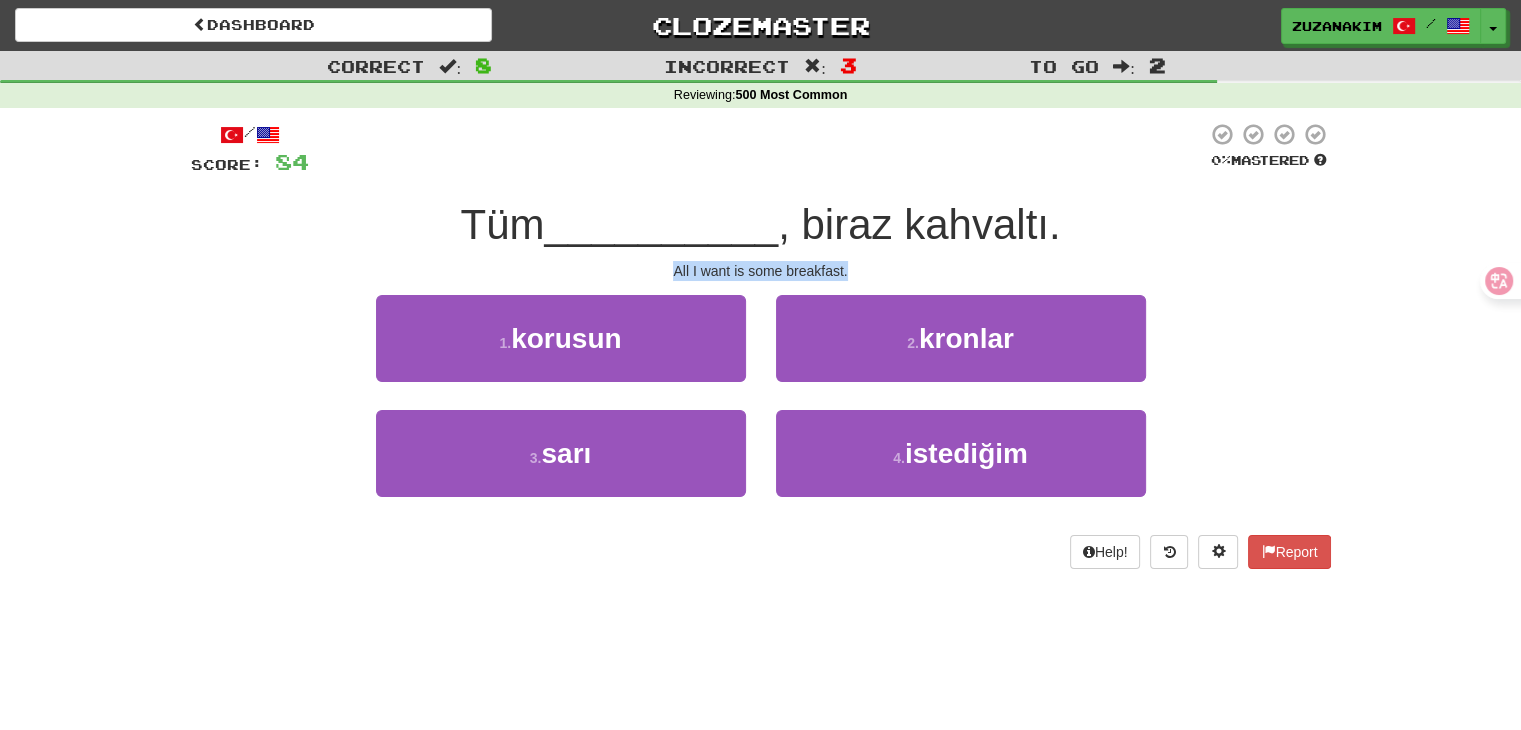 drag, startPoint x: 672, startPoint y: 265, endPoint x: 861, endPoint y: 265, distance: 189 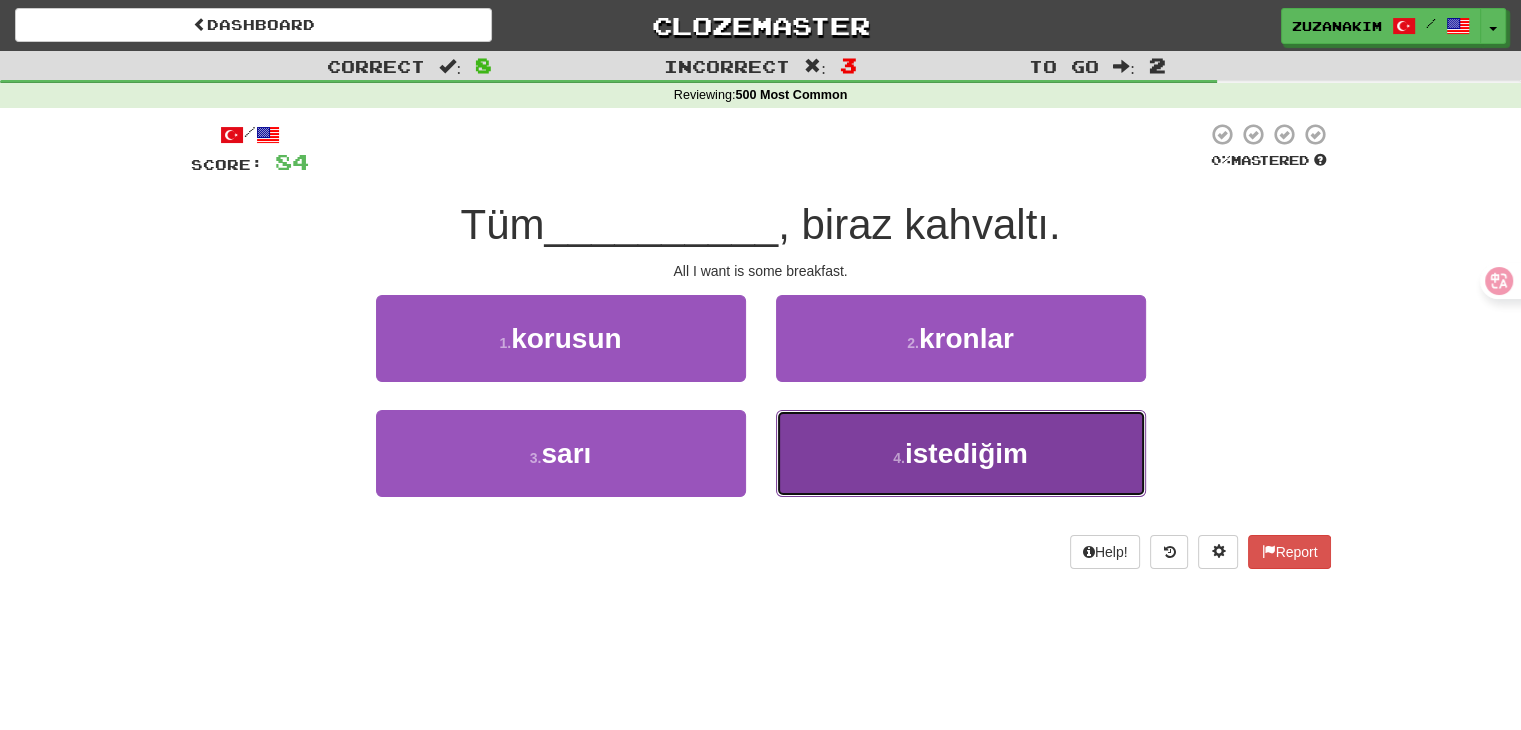 click on "istediğim" at bounding box center (966, 453) 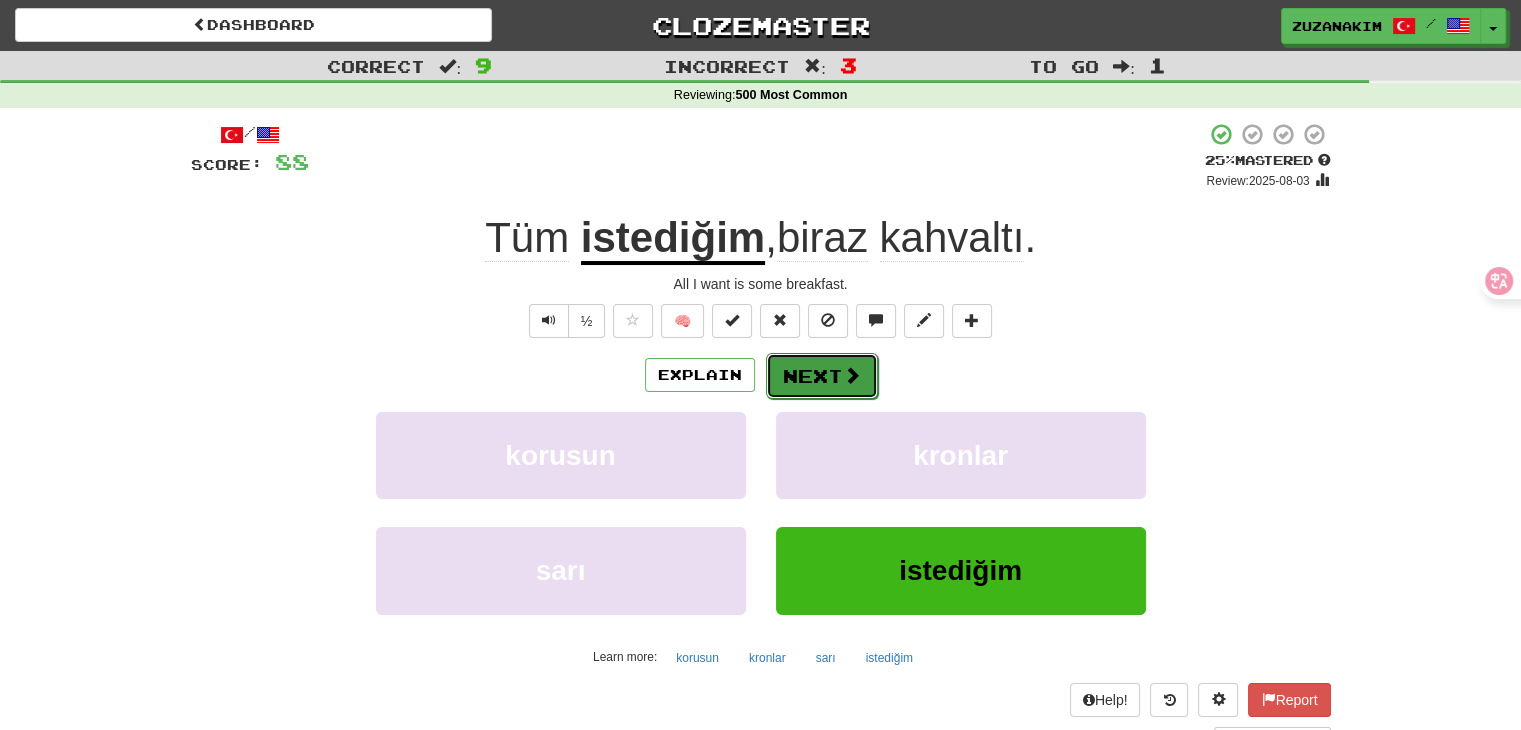 click on "Next" at bounding box center [822, 376] 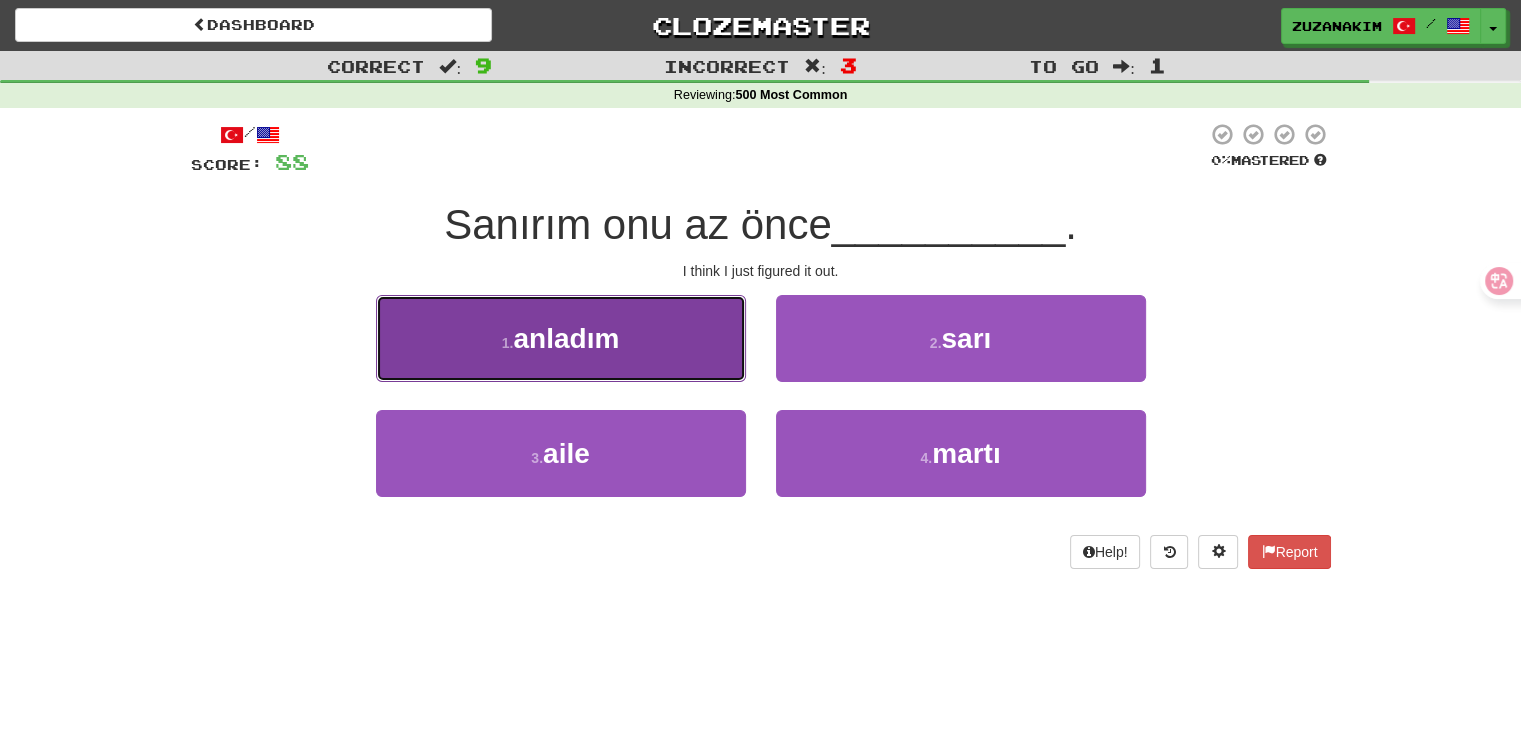 click on "1 .  anladım" at bounding box center (561, 338) 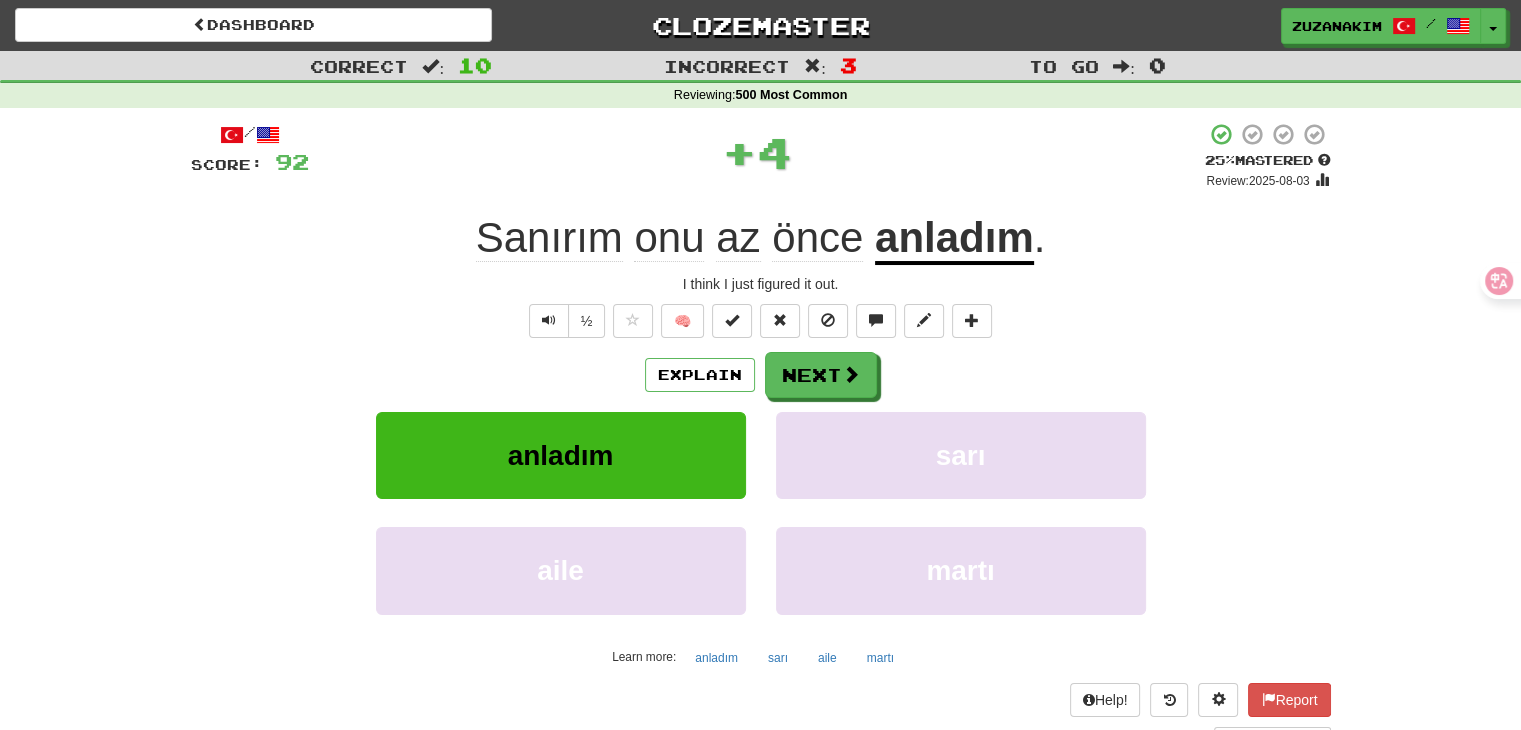 click on "Explain Next" at bounding box center [761, 375] 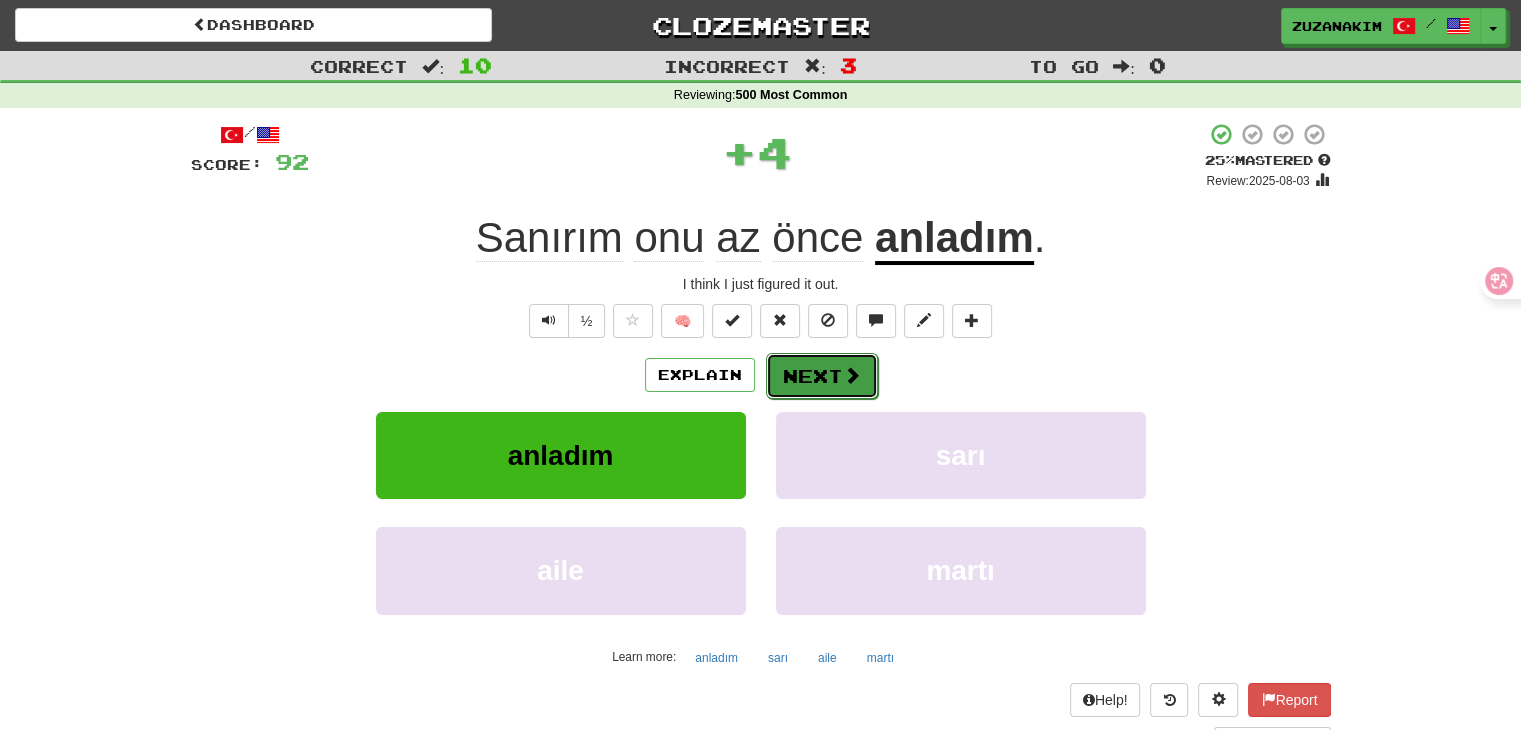 click at bounding box center [852, 375] 